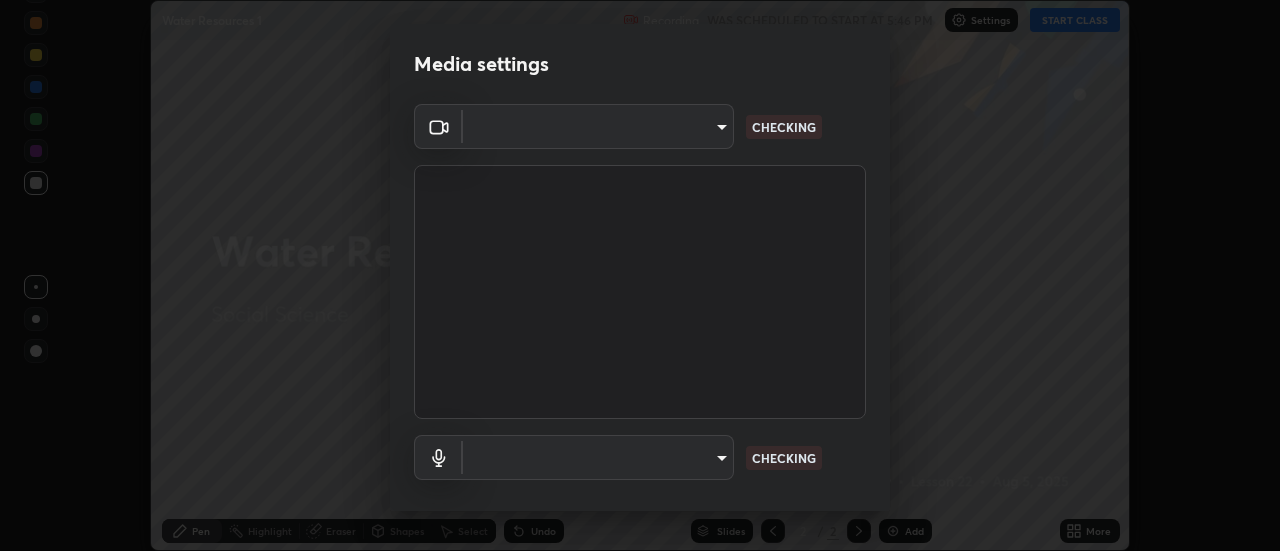 scroll, scrollTop: 0, scrollLeft: 0, axis: both 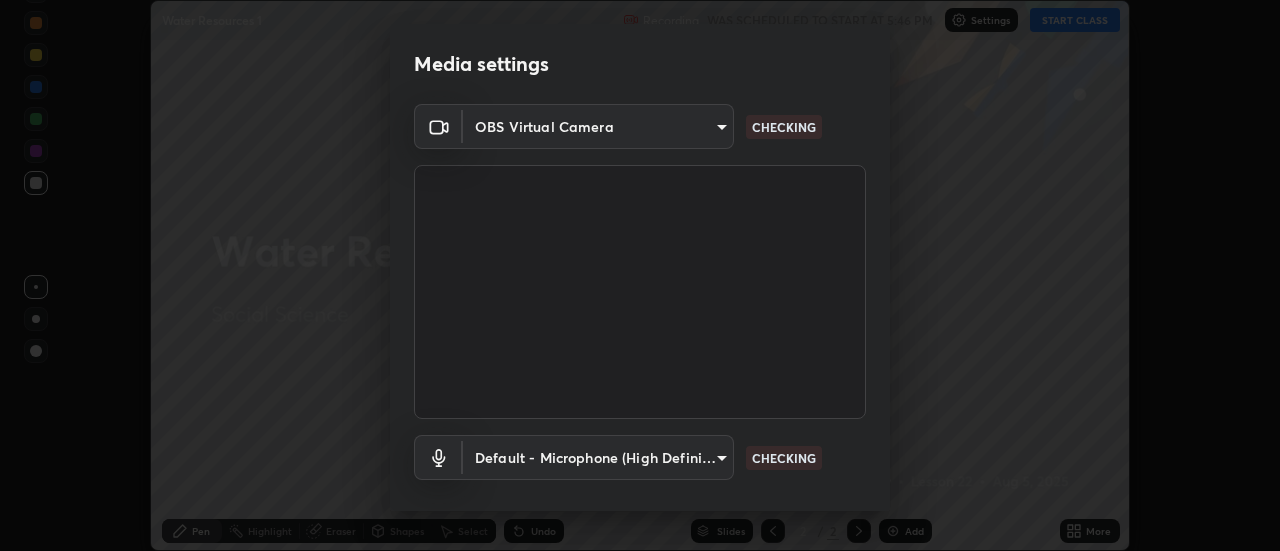 type on "4a99d6bca69bbdd202d3e351d44e5ccc04c012061a427bef120972fbb6fcb4fc" 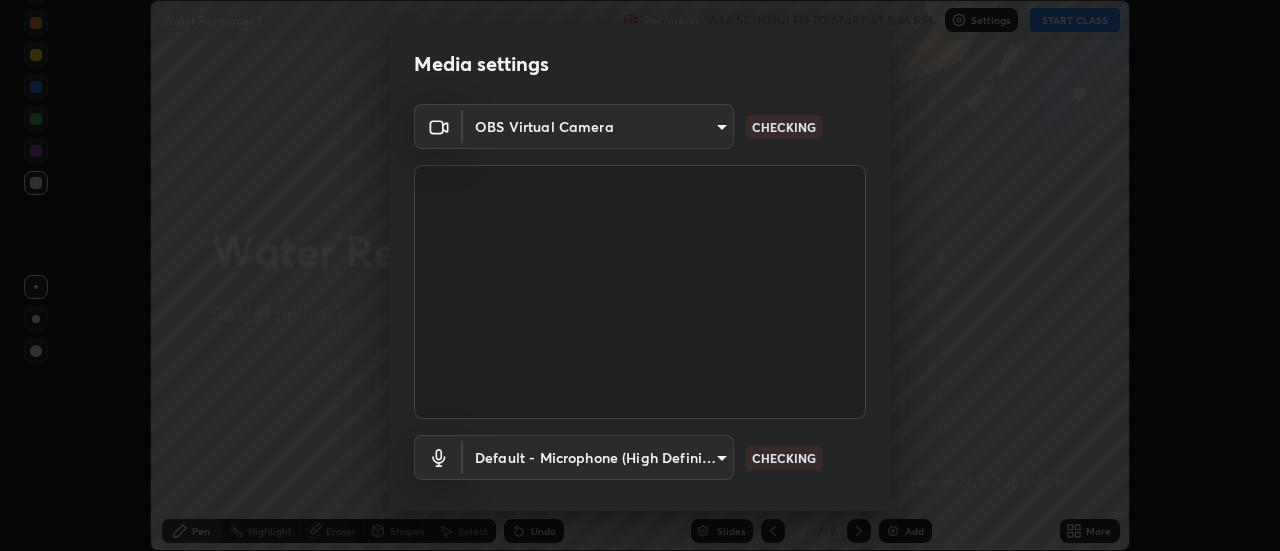 scroll, scrollTop: 49, scrollLeft: 0, axis: vertical 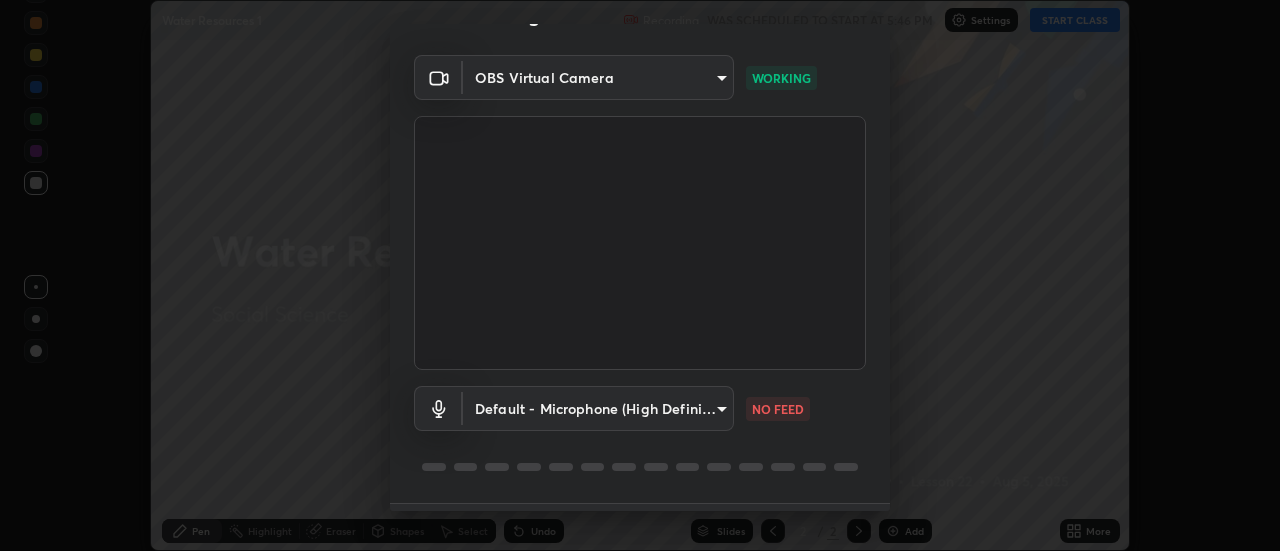 click on "Media settings OBS Virtual Camera [HASH] WORKING Default - Microphone (High Definition Audio Device) default NO FEED 1 / 5 Next" at bounding box center (640, 275) 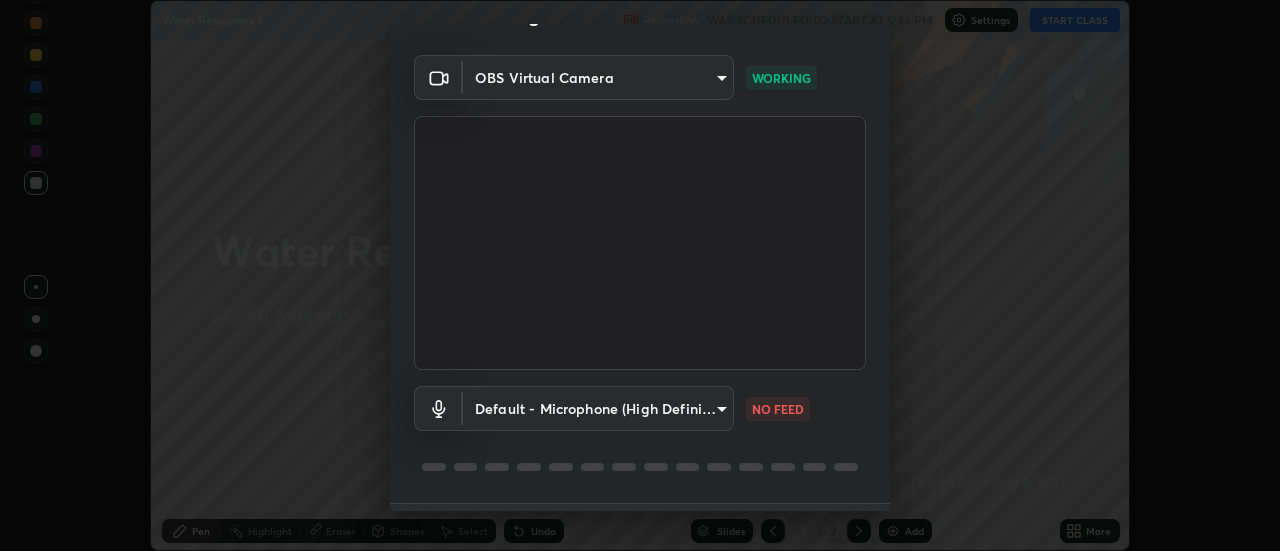 click on "Erase all Water Resources 1 Recording WAS SCHEDULED TO START AT  5:46 PM Settings START CLASS Setting up your live class Water Resources 1 • L22 of Social Science [FIRST] [LAST] Pen Highlight Eraser Shapes Select Undo Slides 2 / 2 Add More No doubts shared Encourage your learners to ask a doubt for better clarity Report an issue Reason for reporting Buffering Chat not working Audio - Video sync issue Educator video quality low ​ Attach an image Report Media settings OBS Virtual Camera [HASH] WORKING Default - Microphone (High Definition Audio Device) default NO FEED 1 / 5 Next" at bounding box center [640, 275] 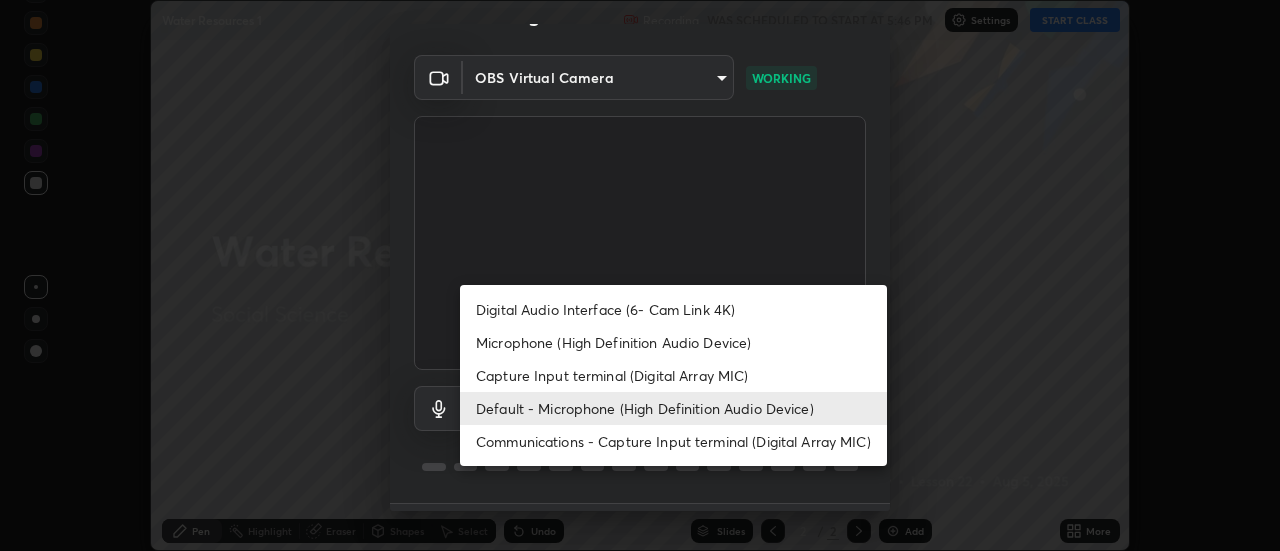 click on "Capture Input terminal (Digital Array MIC)" at bounding box center (673, 375) 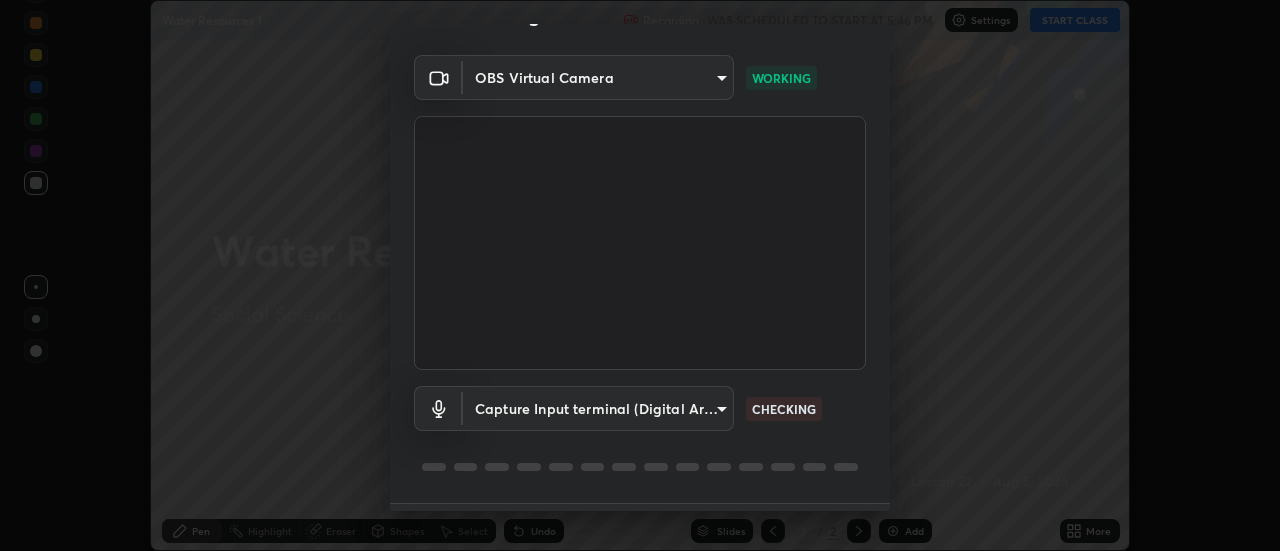 click on "Erase all Water Resources 1 Recording WAS SCHEDULED TO START AT  5:46 PM Settings START CLASS Setting up your live class Water Resources 1 • L22 of Social Science [FIRST] [LAST] Pen Highlight Eraser Shapes Select Undo Slides 2 / 2 Add More No doubts shared Encourage your learners to ask a doubt for better clarity Report an issue Reason for reporting Buffering Chat not working Audio - Video sync issue Educator video quality low ​ Attach an image Report Media settings OBS Virtual Camera [HASH] WORKING Capture Input terminal (Digital Array MIC) [HASH] CHECKING 1 / 5 Next Digital Audio Interface (6- Cam Link 4K) Microphone (High Definition Audio Device) Capture Input terminal (Digital Array MIC) Default - Microphone (High Definition Audio Device) Communications - Capture Input terminal (Digital Array MIC)" at bounding box center (640, 275) 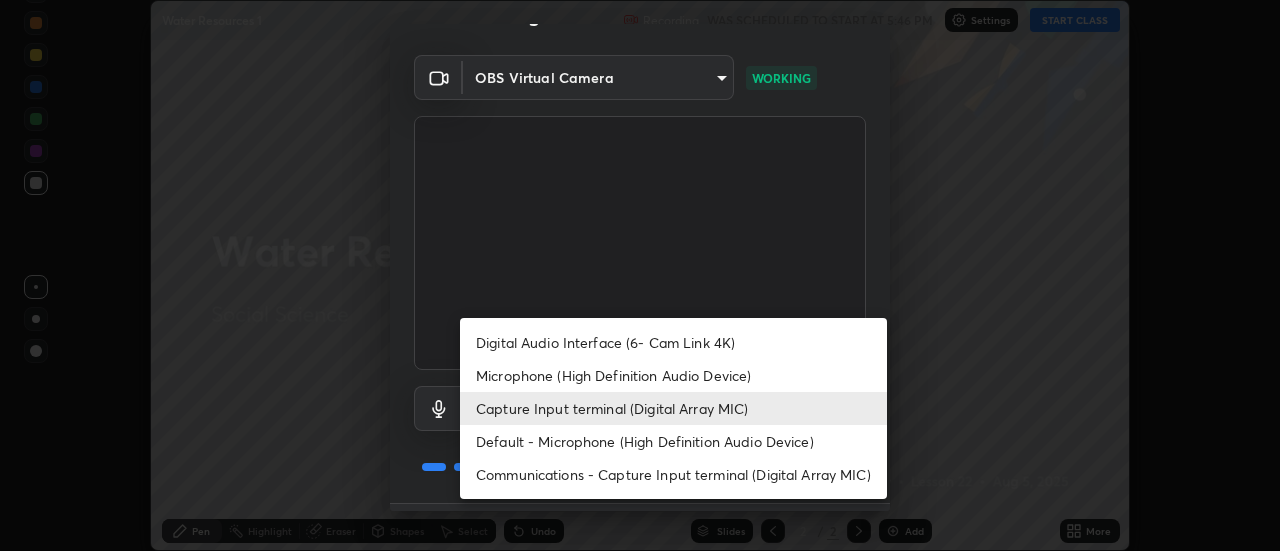 click on "Capture Input terminal (Digital Array MIC)" at bounding box center [673, 408] 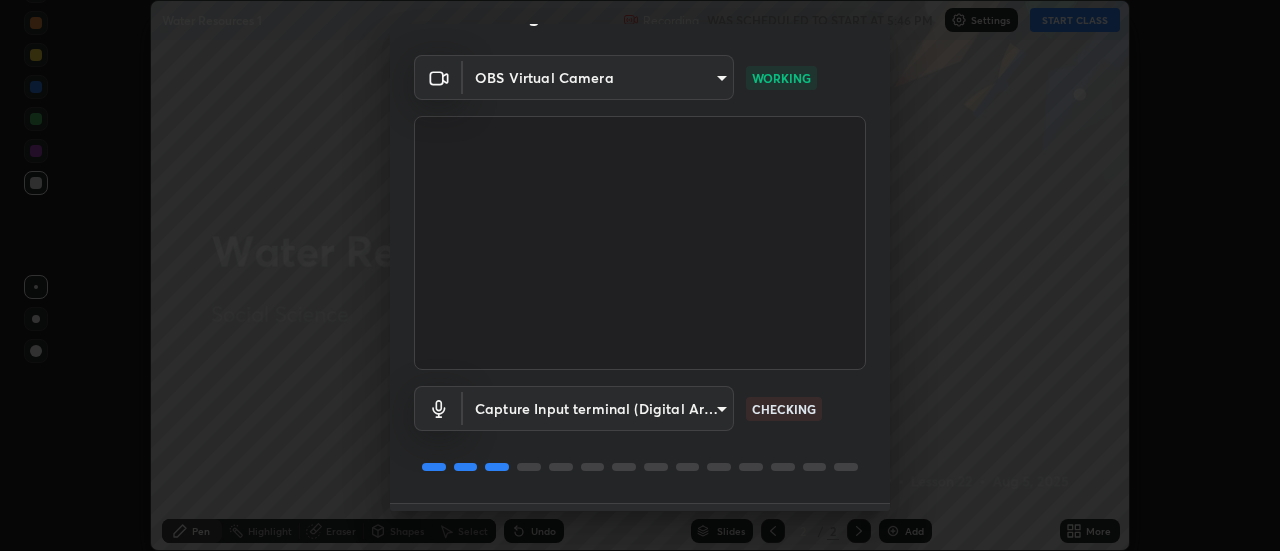 click on "Erase all Water Resources 1 Recording WAS SCHEDULED TO START AT  5:46 PM Settings START CLASS Setting up your live class Water Resources 1 • L22 of Social Science [FIRST] [LAST] Pen Highlight Eraser Shapes Select Undo Slides 2 / 2 Add More No doubts shared Encourage your learners to ask a doubt for better clarity Report an issue Reason for reporting Buffering Chat not working Audio - Video sync issue Educator video quality low ​ Attach an image Report Media settings OBS Virtual Camera [HASH] WORKING Capture Input terminal (Digital Array MIC) [HASH] CHECKING 1 / 5 Next" at bounding box center (640, 275) 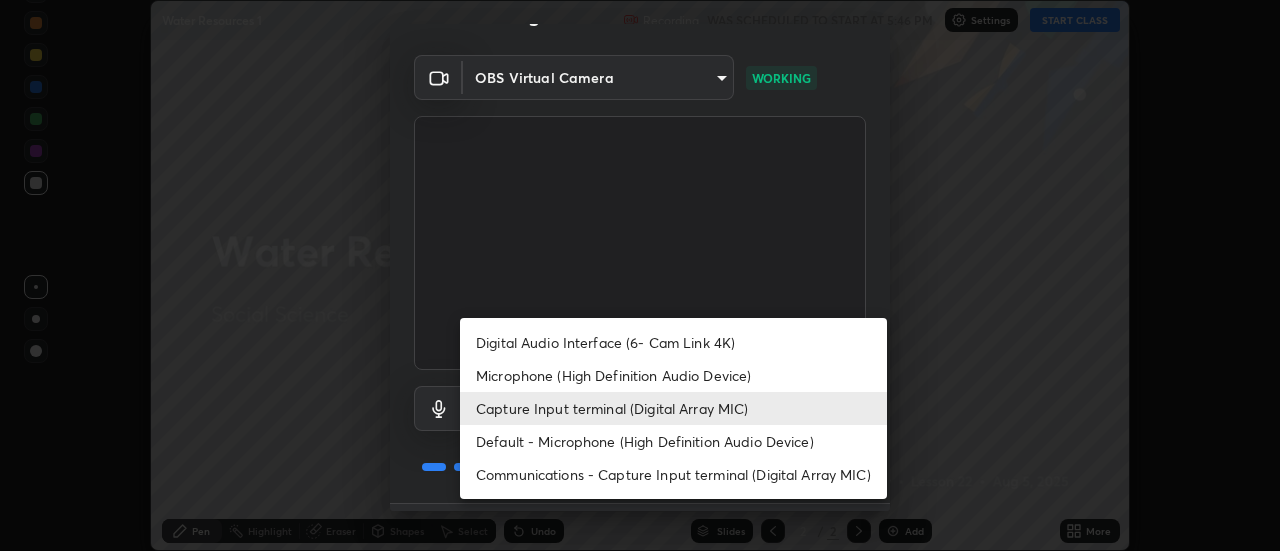 click on "Default - Microphone (High Definition Audio Device)" at bounding box center [673, 441] 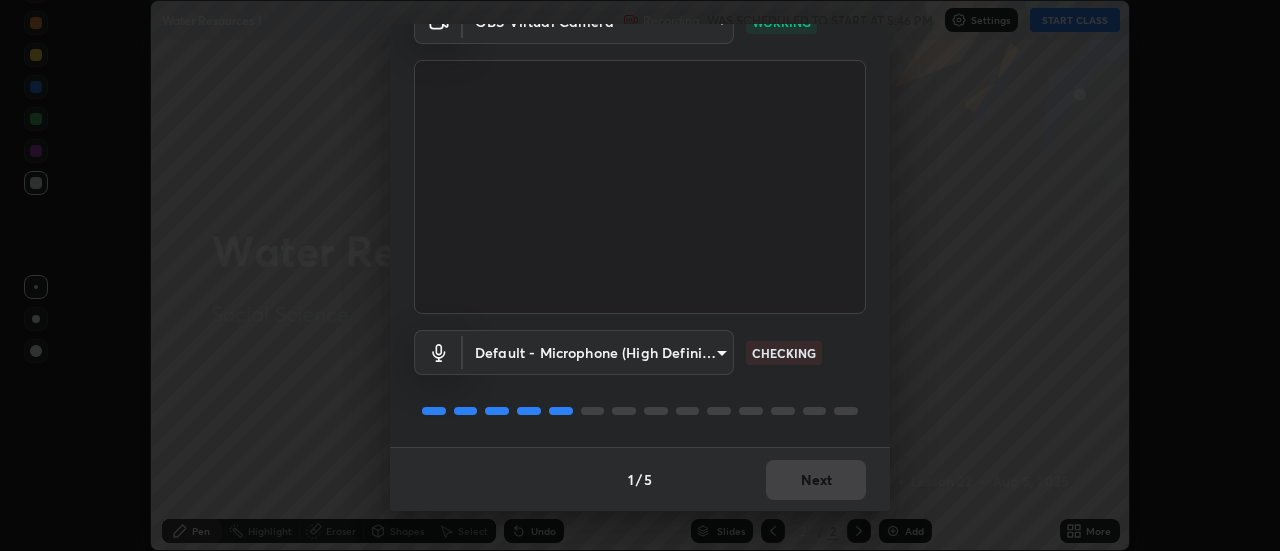 scroll, scrollTop: 101, scrollLeft: 0, axis: vertical 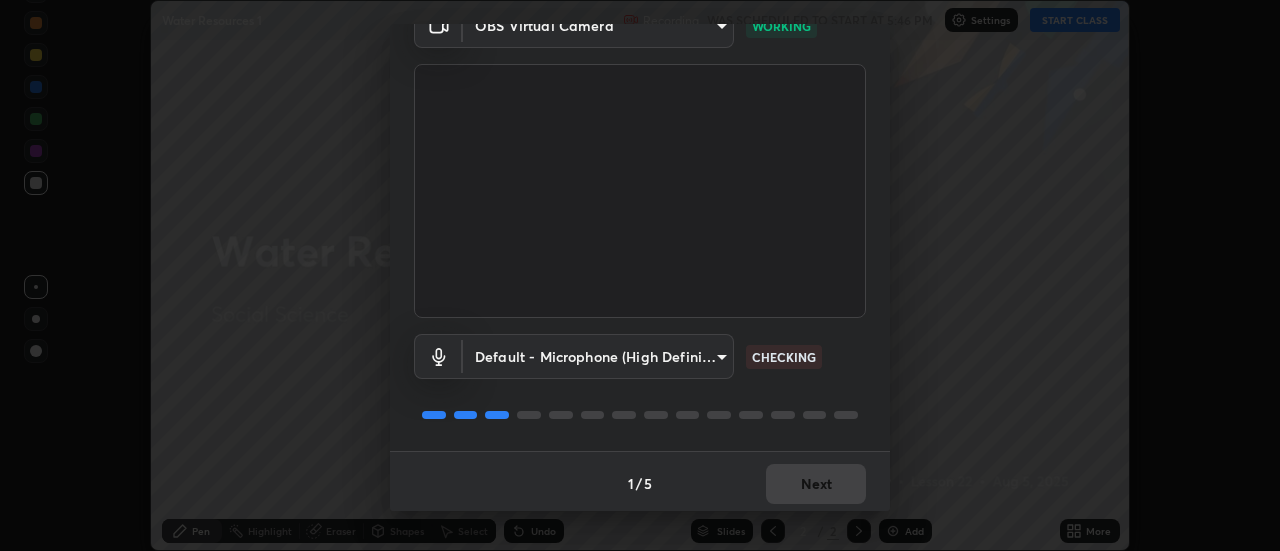 click on "Erase all Water Resources 1 Recording WAS SCHEDULED TO START AT  5:46 PM Settings START CLASS Setting up your live class Water Resources 1 • L22 of Social Science [FIRST] [LAST] Pen Highlight Eraser Shapes Select Undo Slides 2 / 2 Add More No doubts shared Encourage your learners to ask a doubt for better clarity Report an issue Reason for reporting Buffering Chat not working Audio - Video sync issue Educator video quality low ​ Attach an image Report Media settings OBS Virtual Camera [HASH] WORKING Default - Microphone (High Definition Audio Device) default CHECKING 1 / 5 Next" at bounding box center (640, 275) 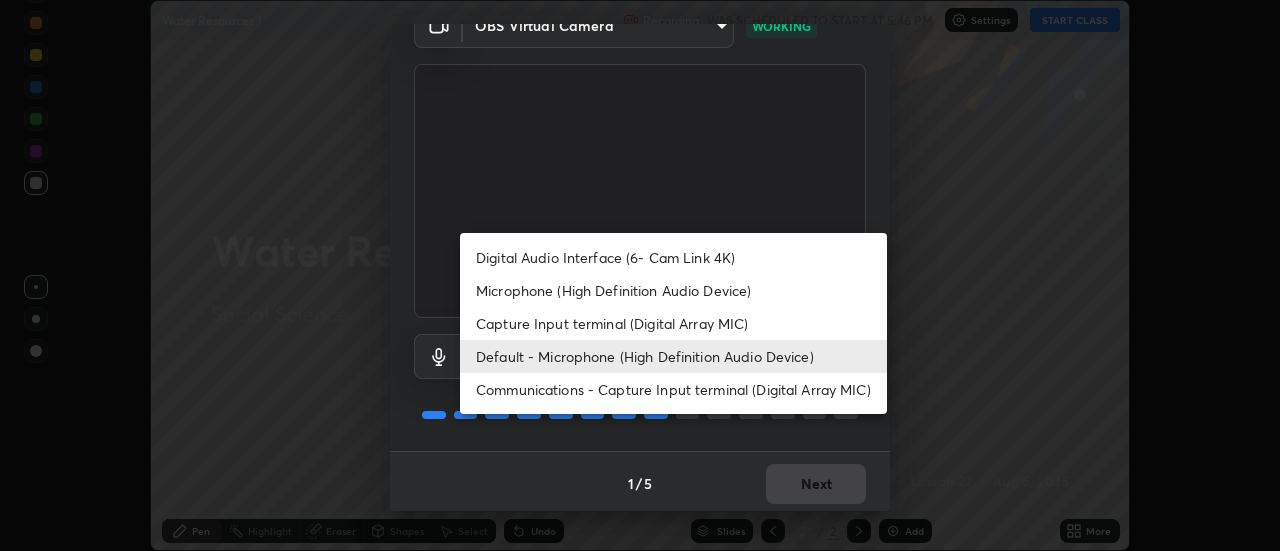 click on "Digital Audio Interface (6- Cam Link 4K)" at bounding box center [673, 257] 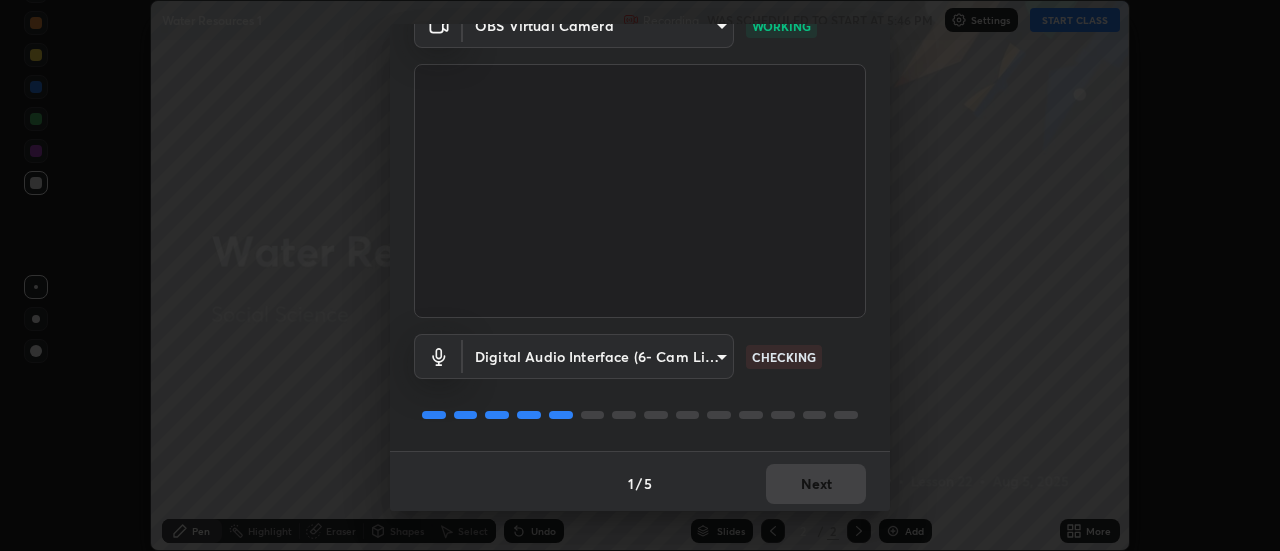 click on "Erase all Water Resources 1 Recording WAS SCHEDULED TO START AT  5:46 PM Settings START CLASS Setting up your live class Water Resources 1 • L22 of Social Science [FIRST] [LAST] Pen Highlight Eraser Shapes Select Undo Slides 2 / 2 Add More No doubts shared Encourage your learners to ask a doubt for better clarity Report an issue Reason for reporting Buffering Chat not working Audio - Video sync issue Educator video quality low ​ Attach an image Report Media settings OBS Virtual Camera [HASH] WORKING Digital Audio Interface (6- Cam Link 4K) [HASH] CHECKING 1 / 5 Next" at bounding box center (640, 275) 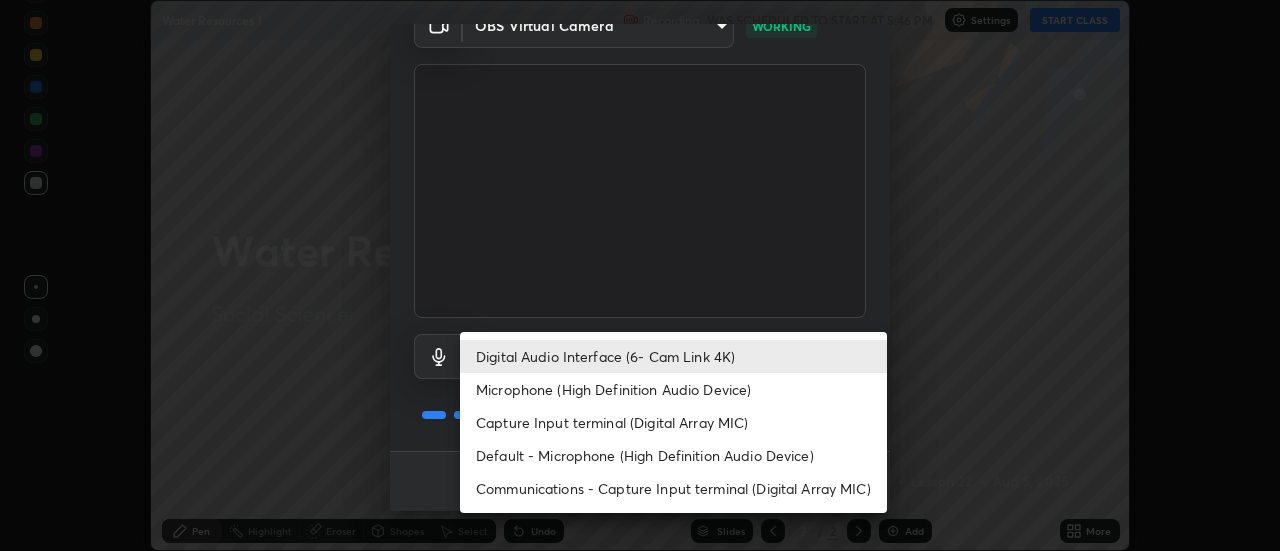 click at bounding box center (640, 275) 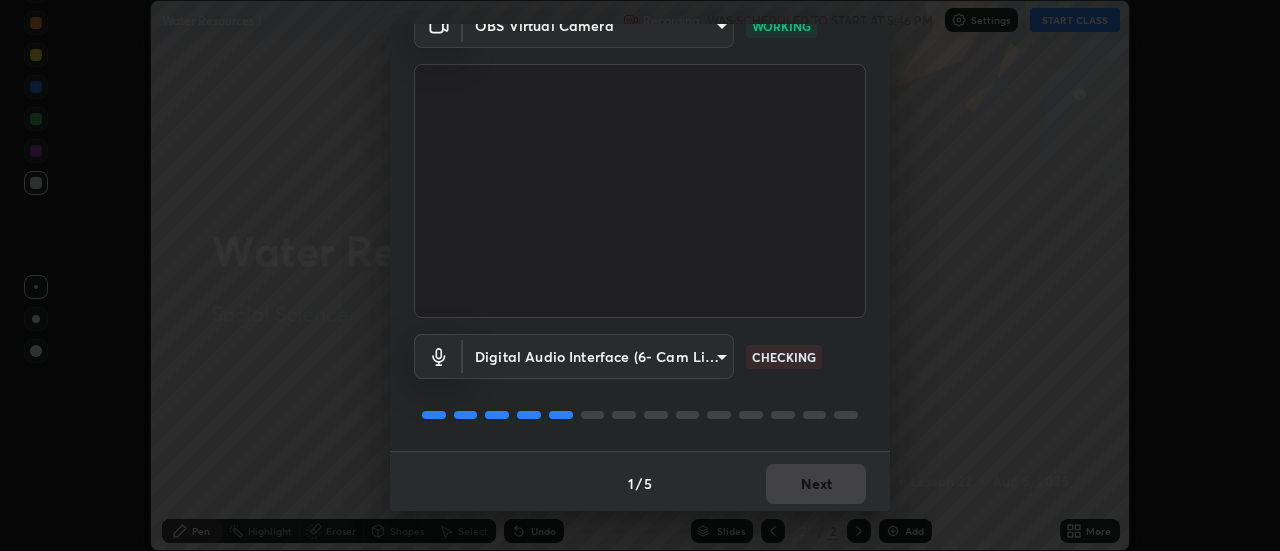 click on "Digital Audio Interface (6- Cam Link 4K) Microphone (High Definition Audio Device) Capture Input terminal (Digital Array MIC) Default - Microphone (High Definition Audio Device) Communications - Capture Input terminal (Digital Array MIC)" at bounding box center [620, 394] 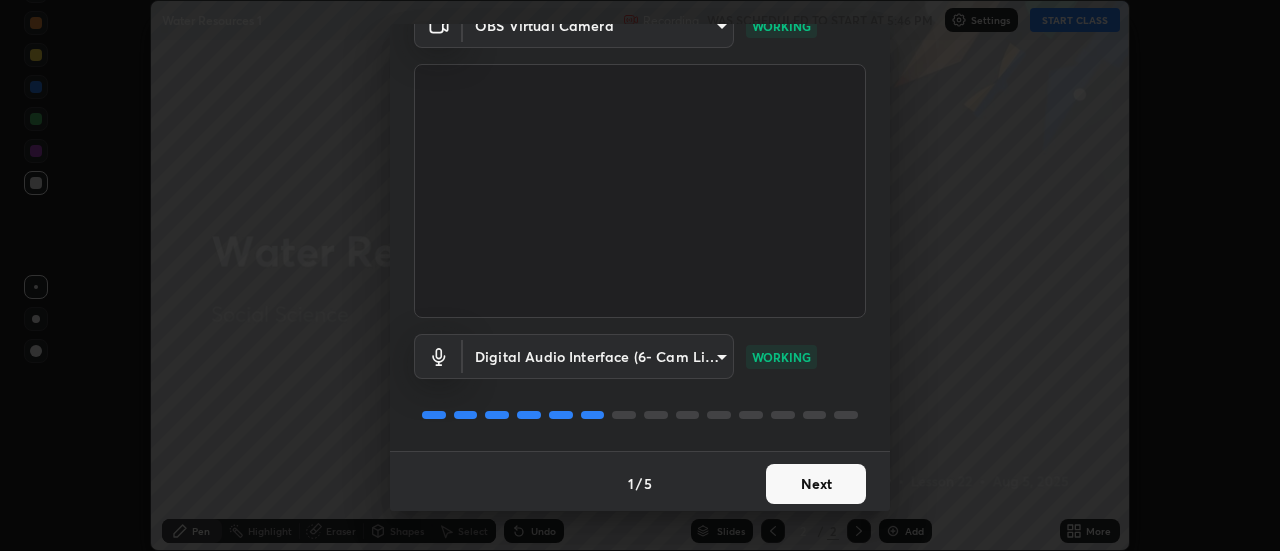 click on "Next" at bounding box center (816, 484) 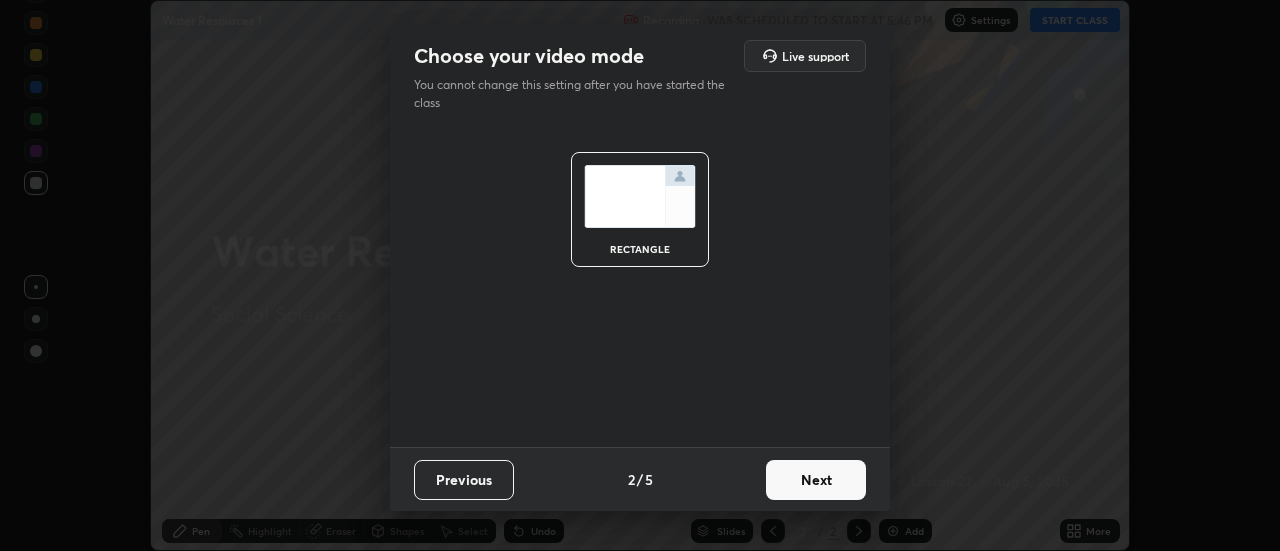 click on "Next" at bounding box center (816, 480) 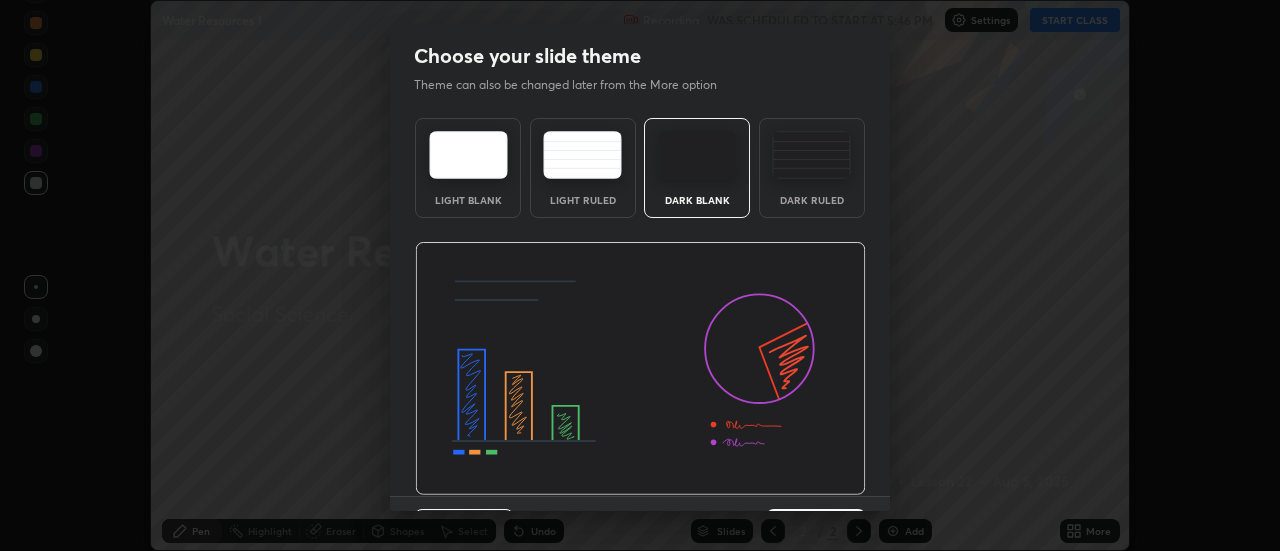 scroll, scrollTop: 49, scrollLeft: 0, axis: vertical 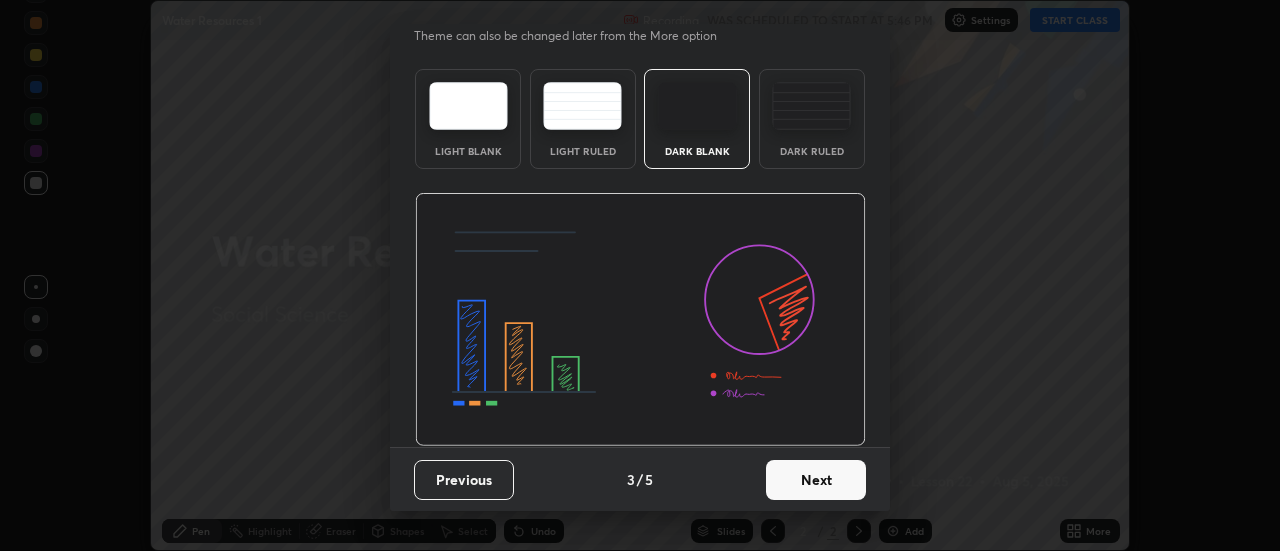 click on "Next" at bounding box center [816, 480] 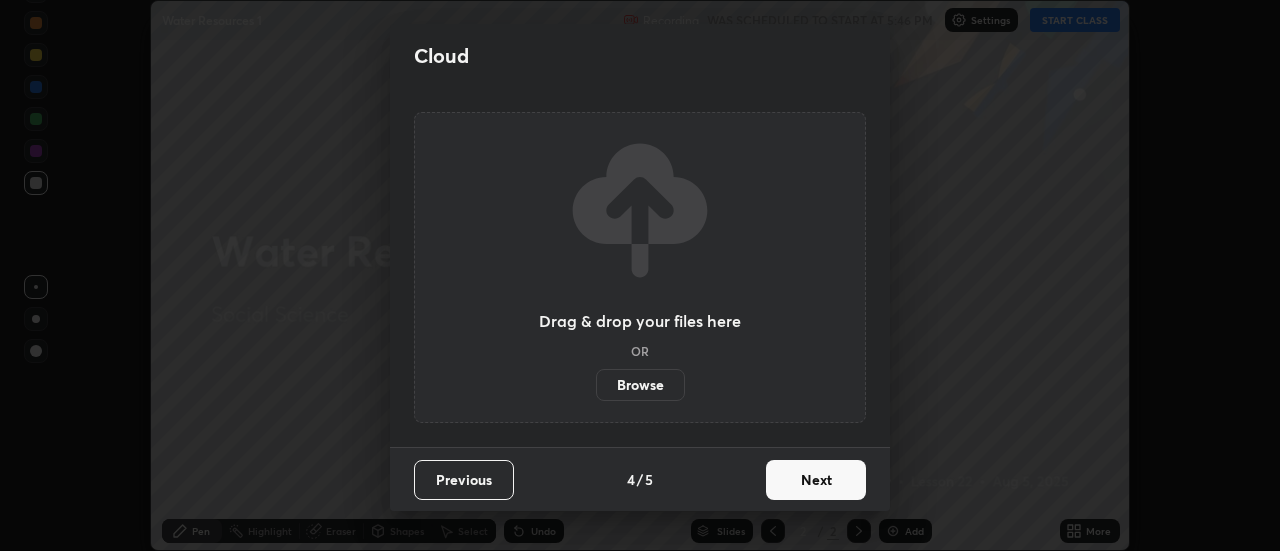 scroll, scrollTop: 0, scrollLeft: 0, axis: both 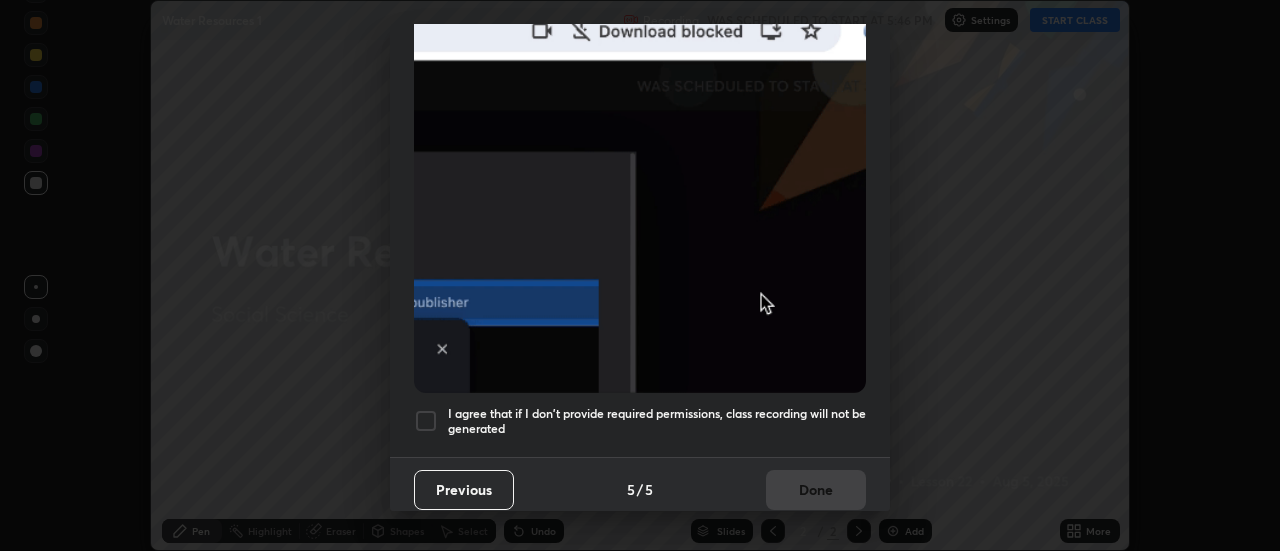 click at bounding box center (426, 421) 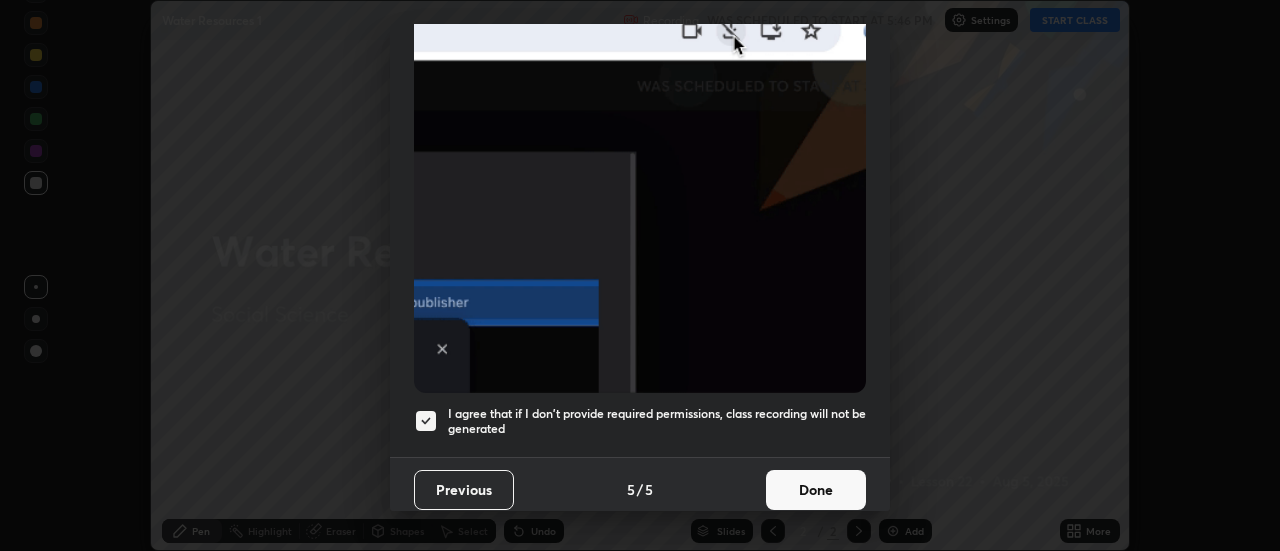 click on "Done" at bounding box center (816, 490) 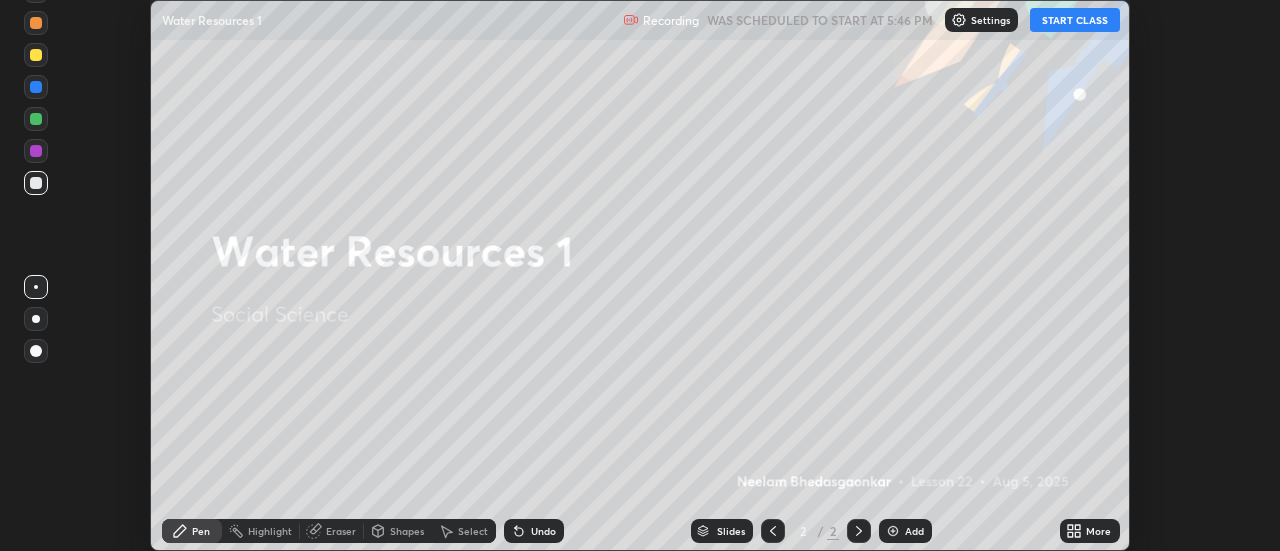 click on "START CLASS" at bounding box center [1075, 20] 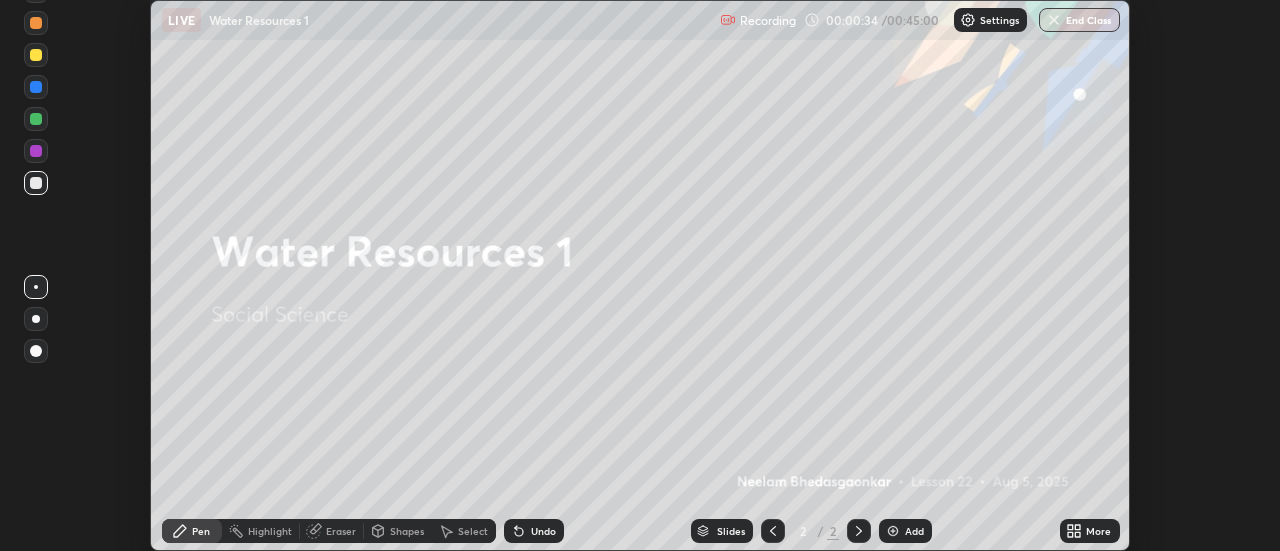 click on "More" at bounding box center [1098, 531] 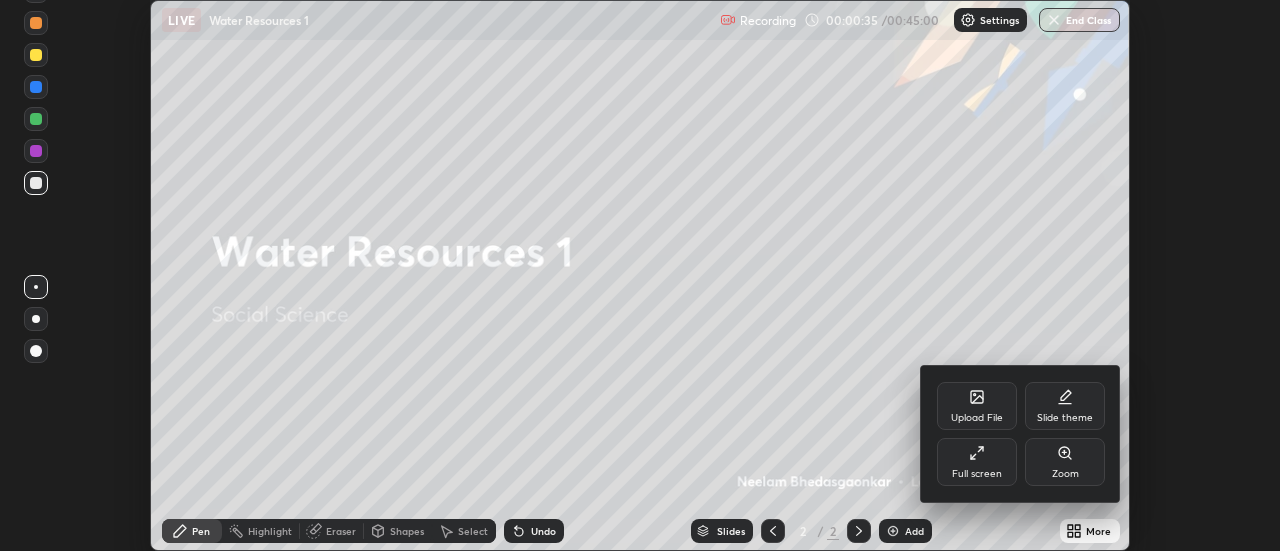 click 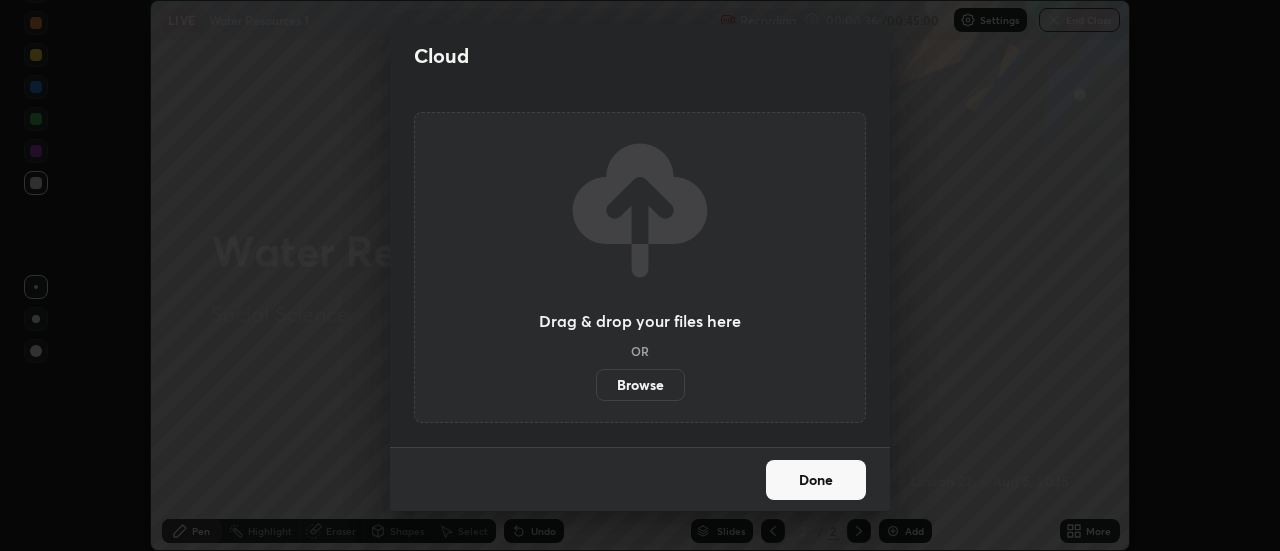 click on "Browse" at bounding box center [640, 385] 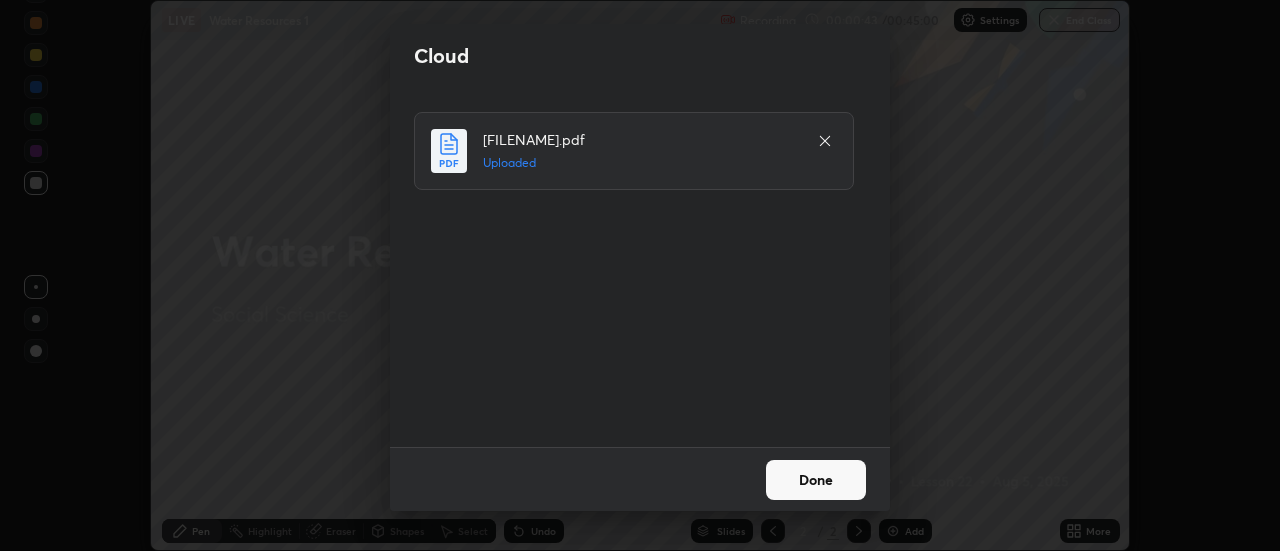 click on "Done" at bounding box center [816, 480] 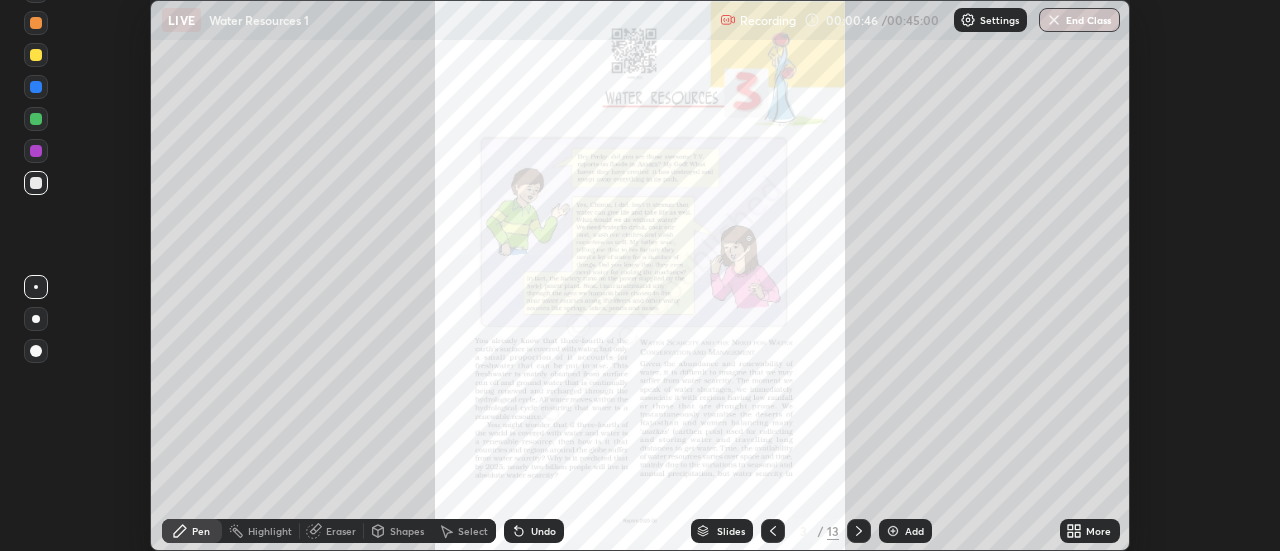 click 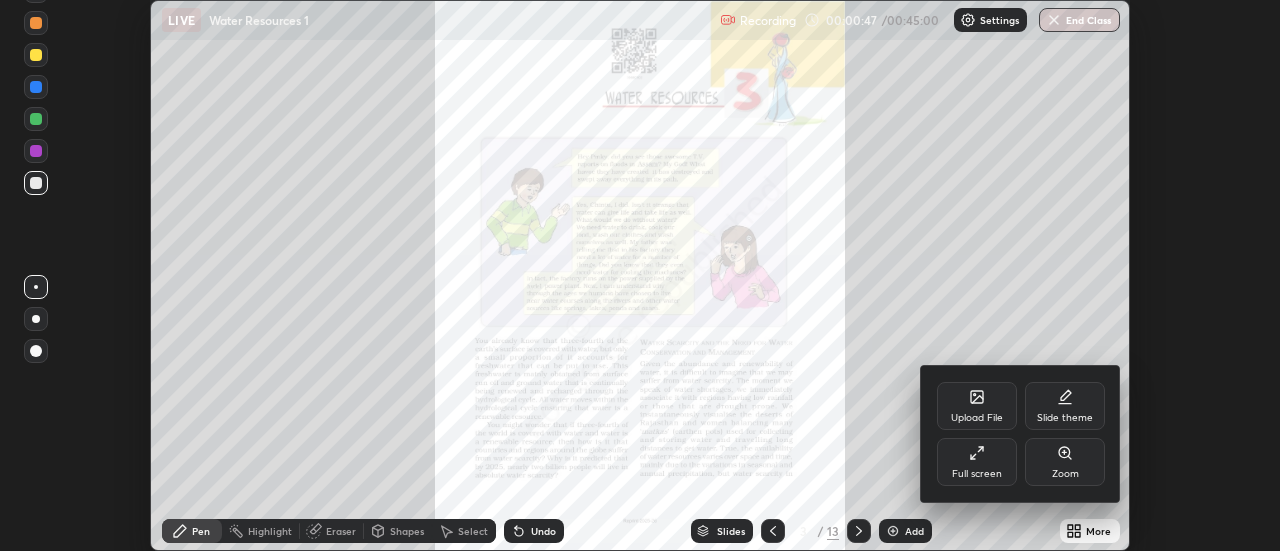 click on "Full screen" at bounding box center (977, 474) 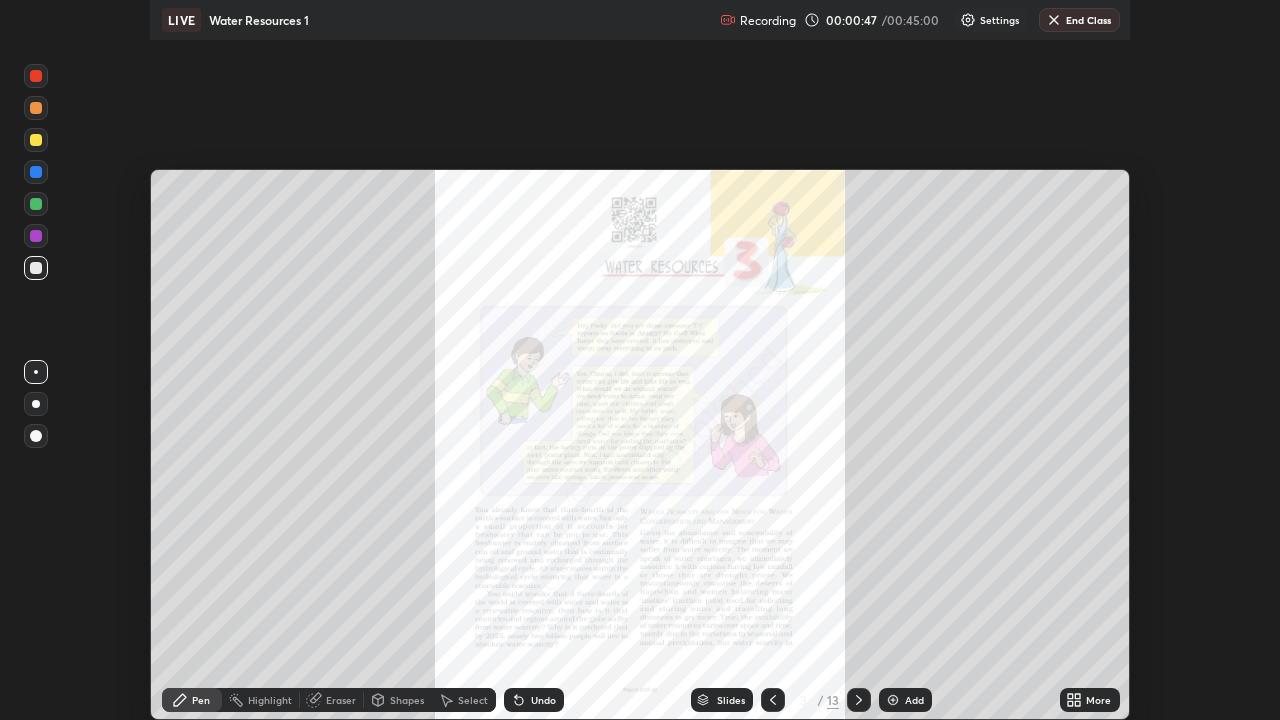 scroll, scrollTop: 99280, scrollLeft: 98720, axis: both 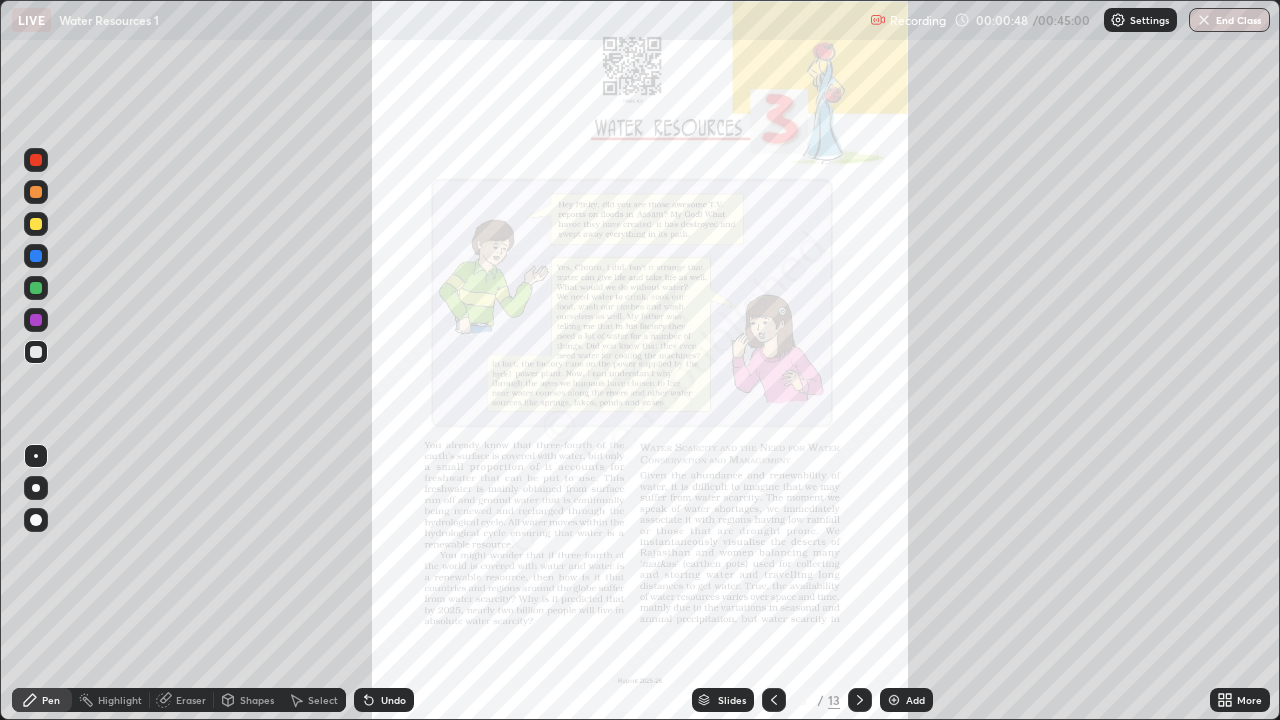 click 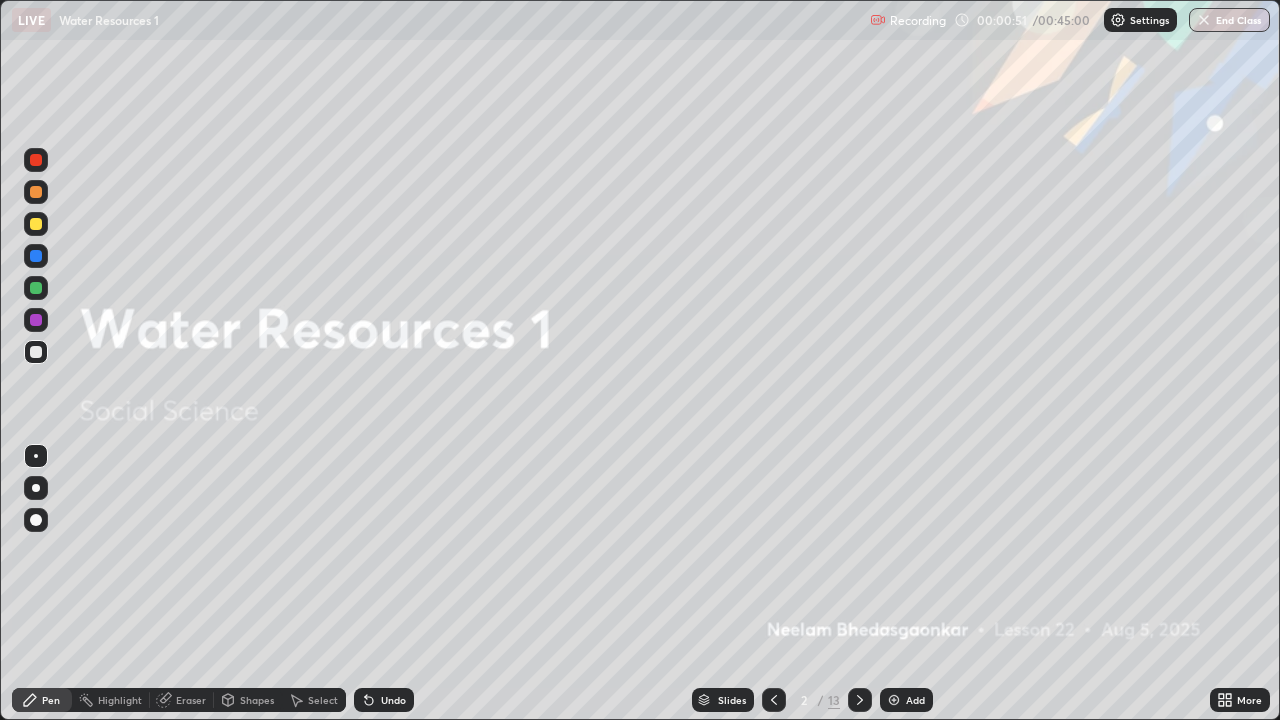 click 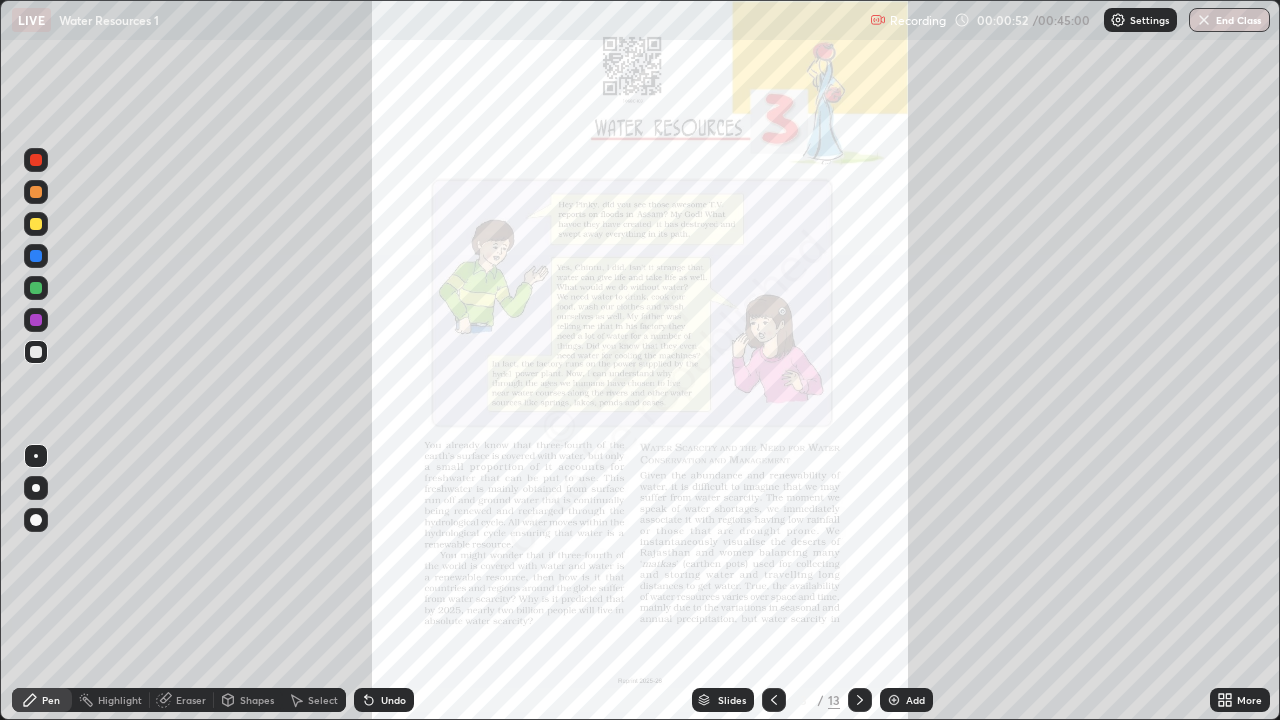 click on "More" at bounding box center (1249, 700) 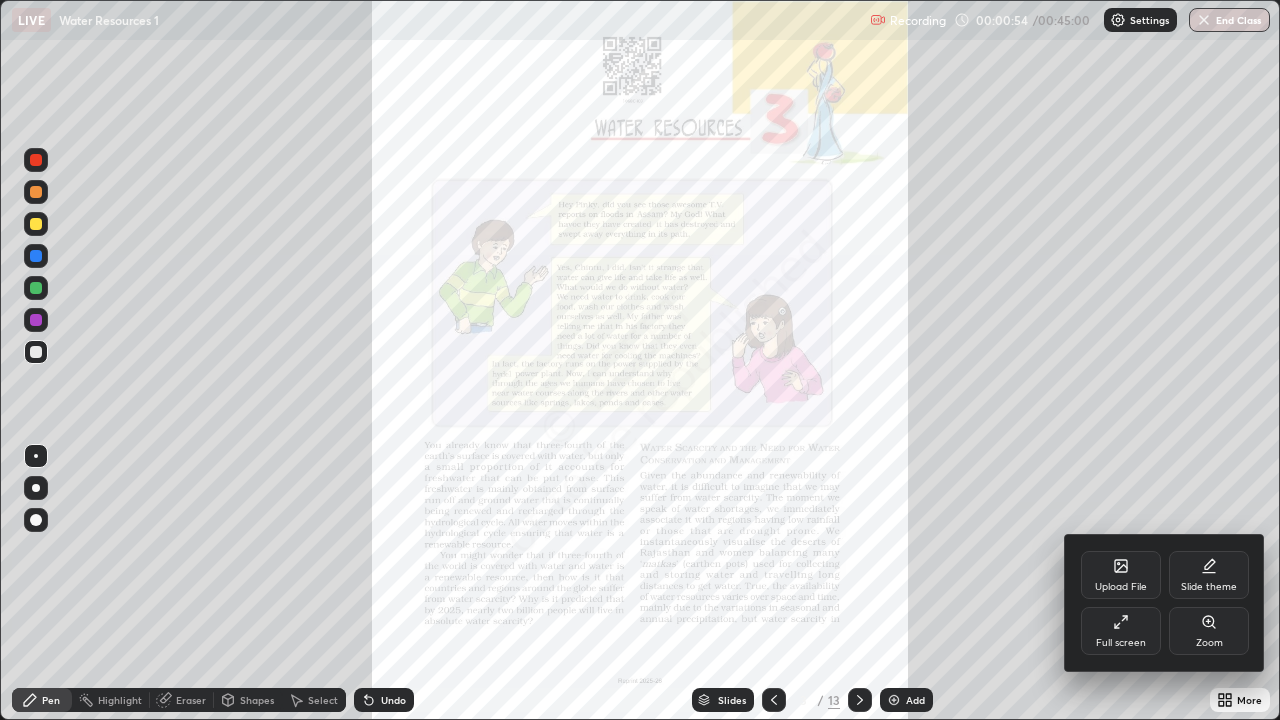click on "Zoom" at bounding box center (1209, 631) 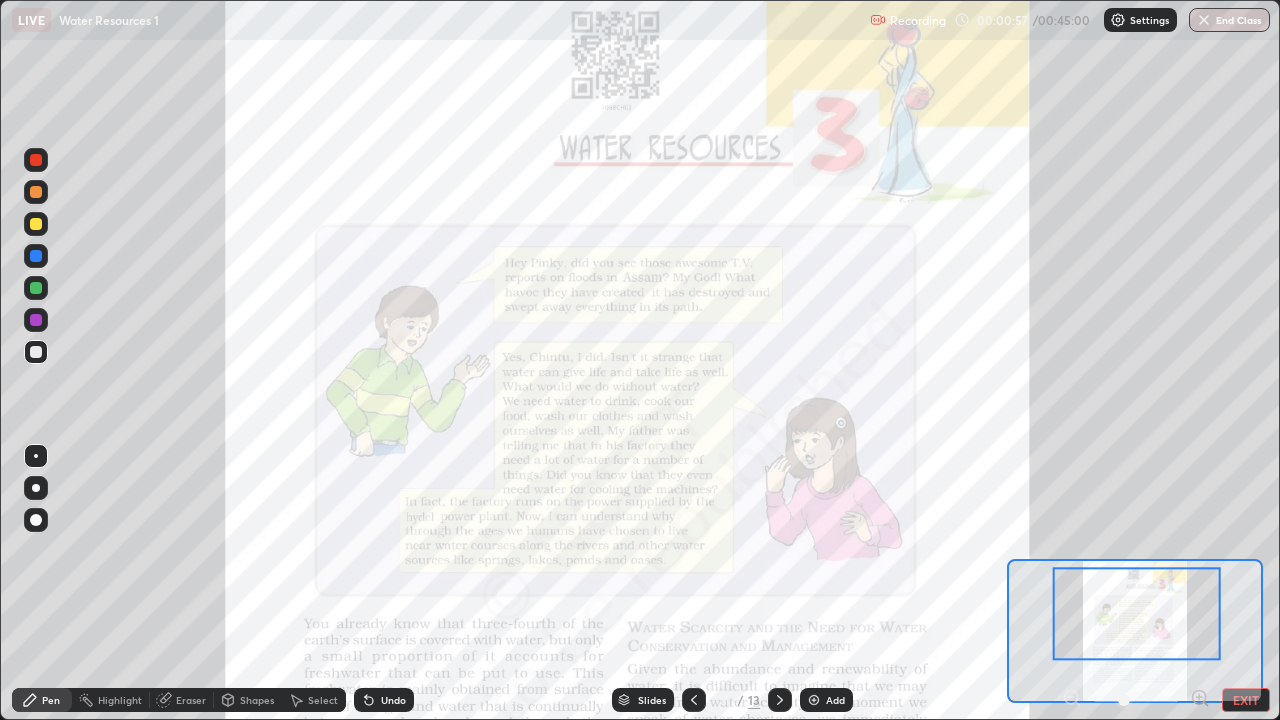 click 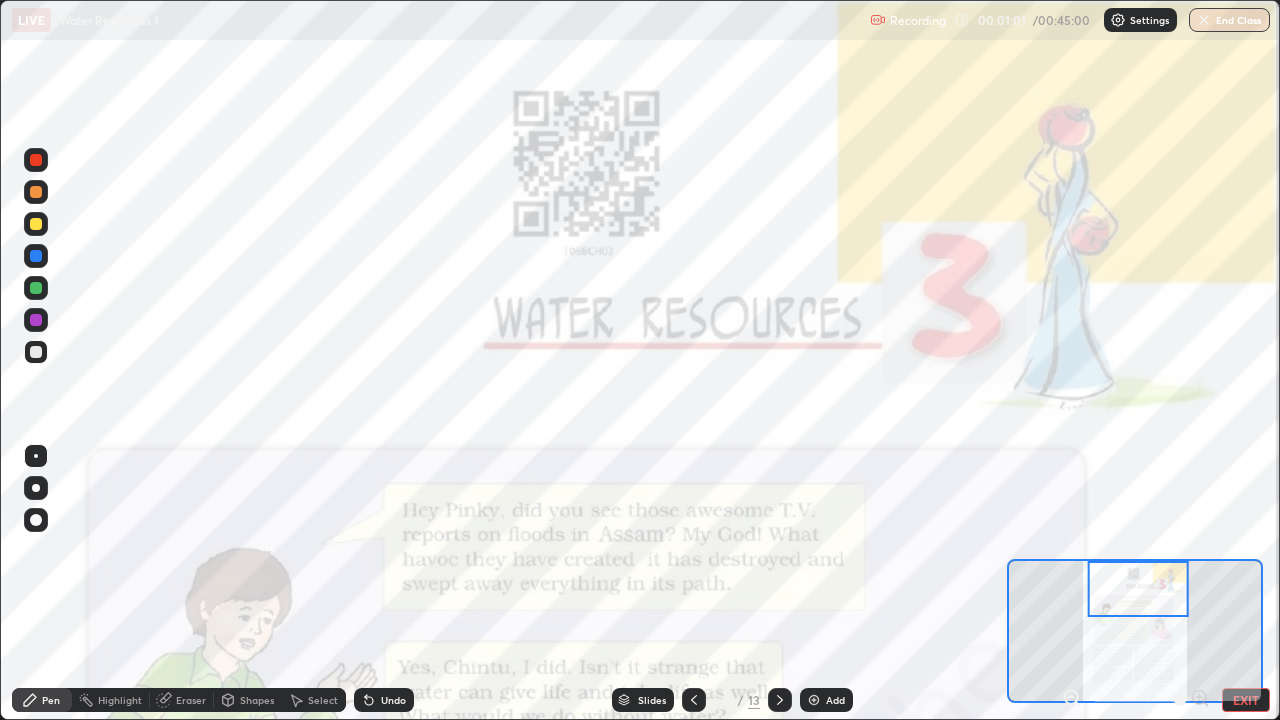 click 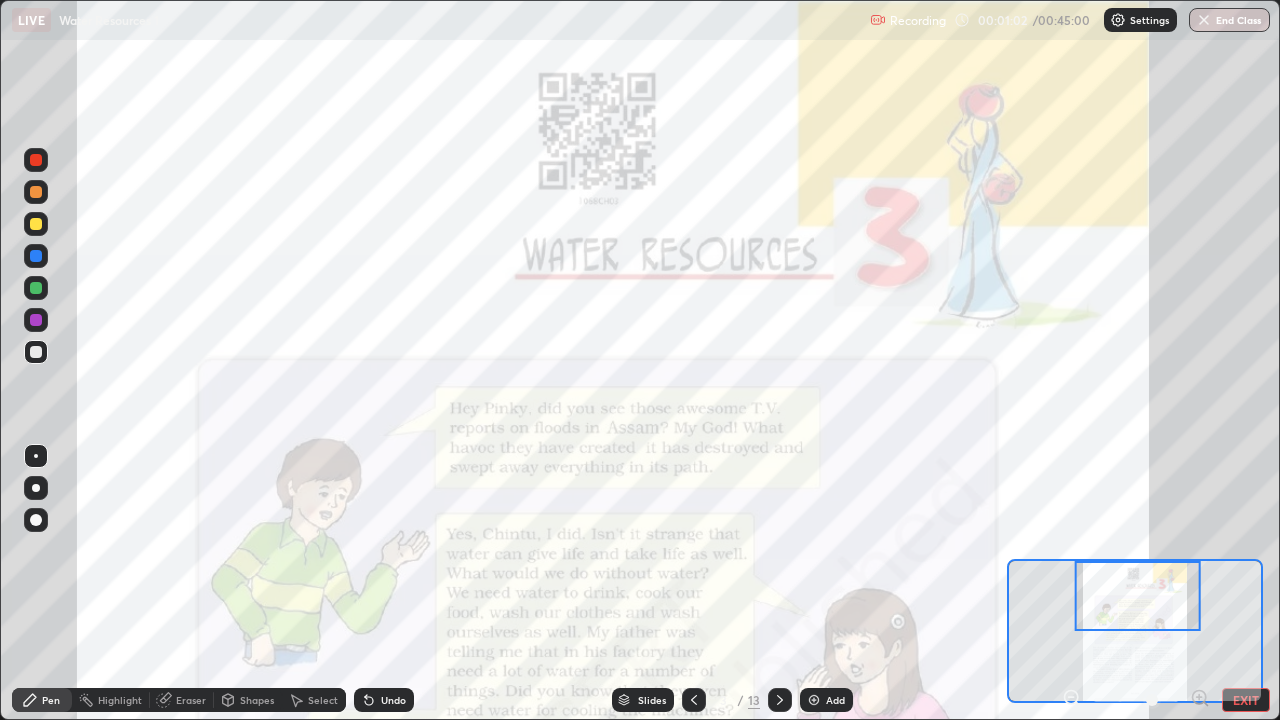 click 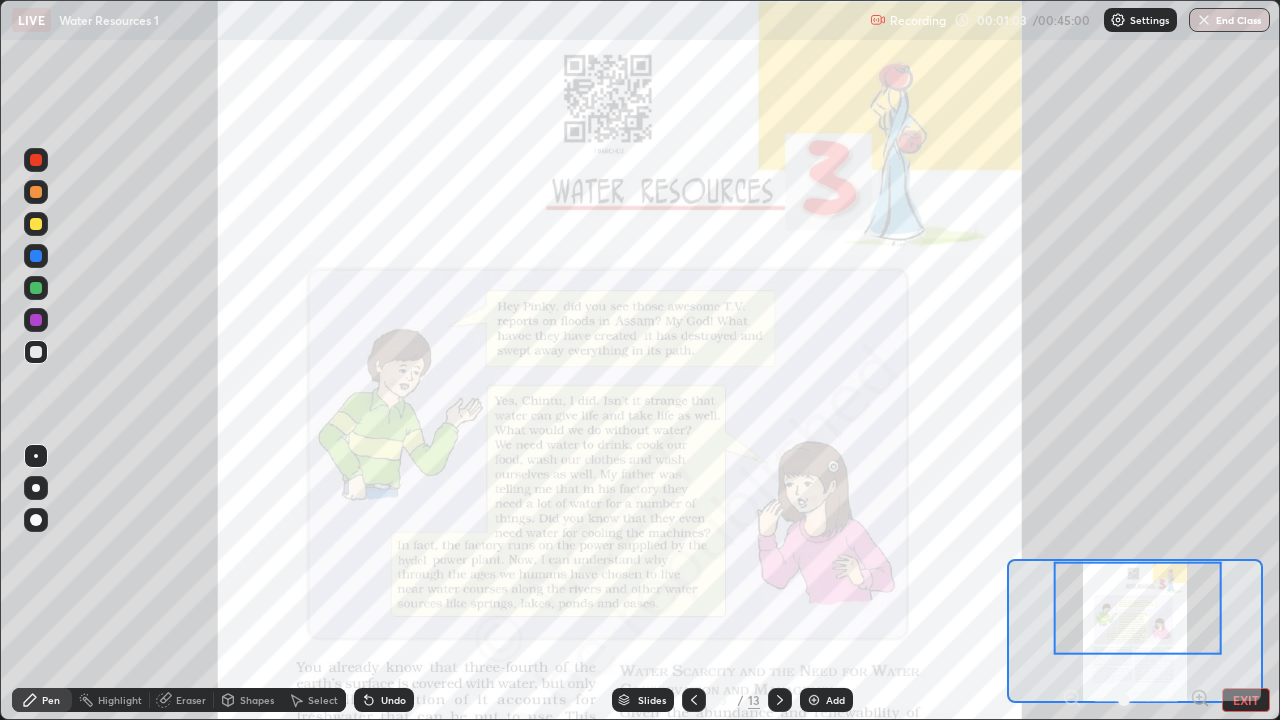 click at bounding box center (1136, 700) 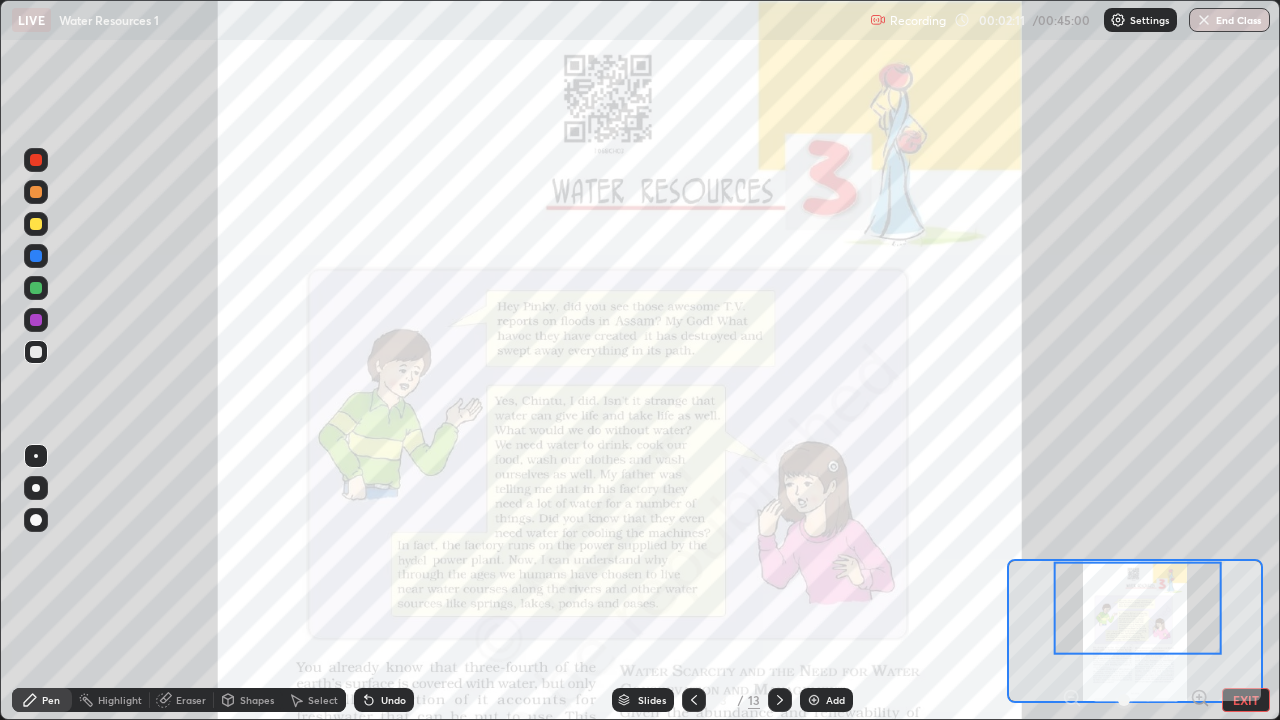 click 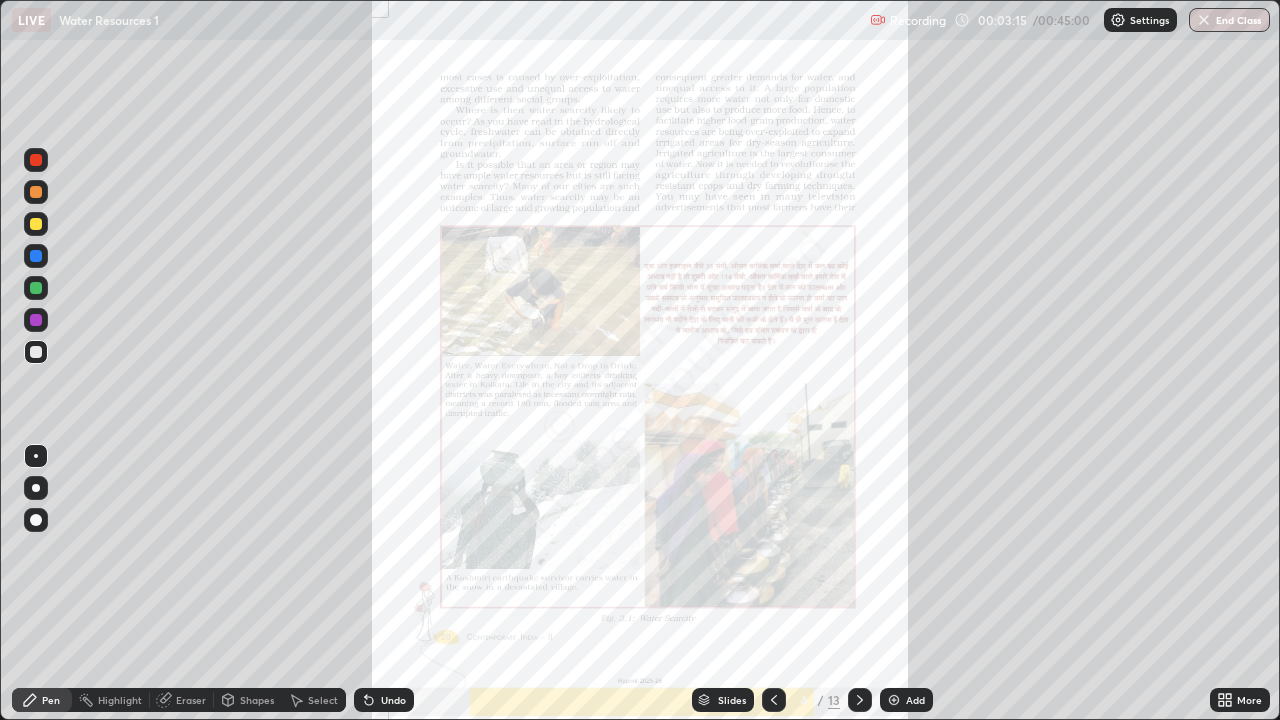 click 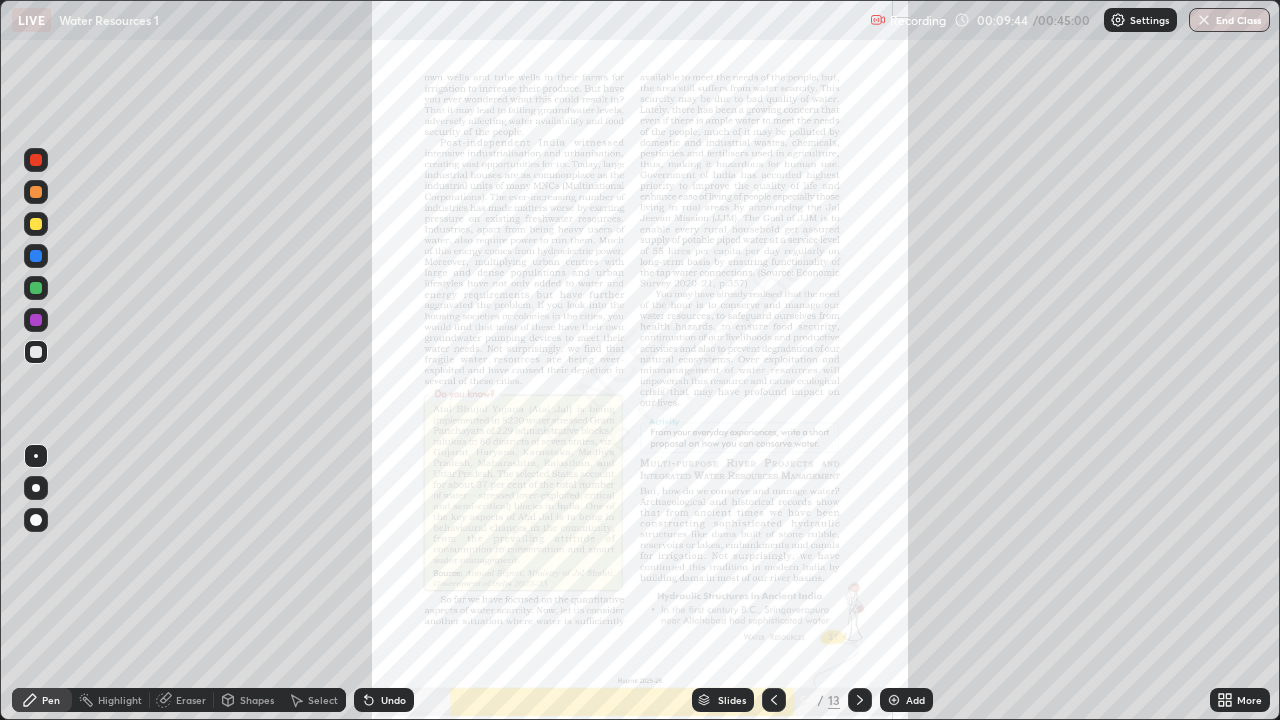 click 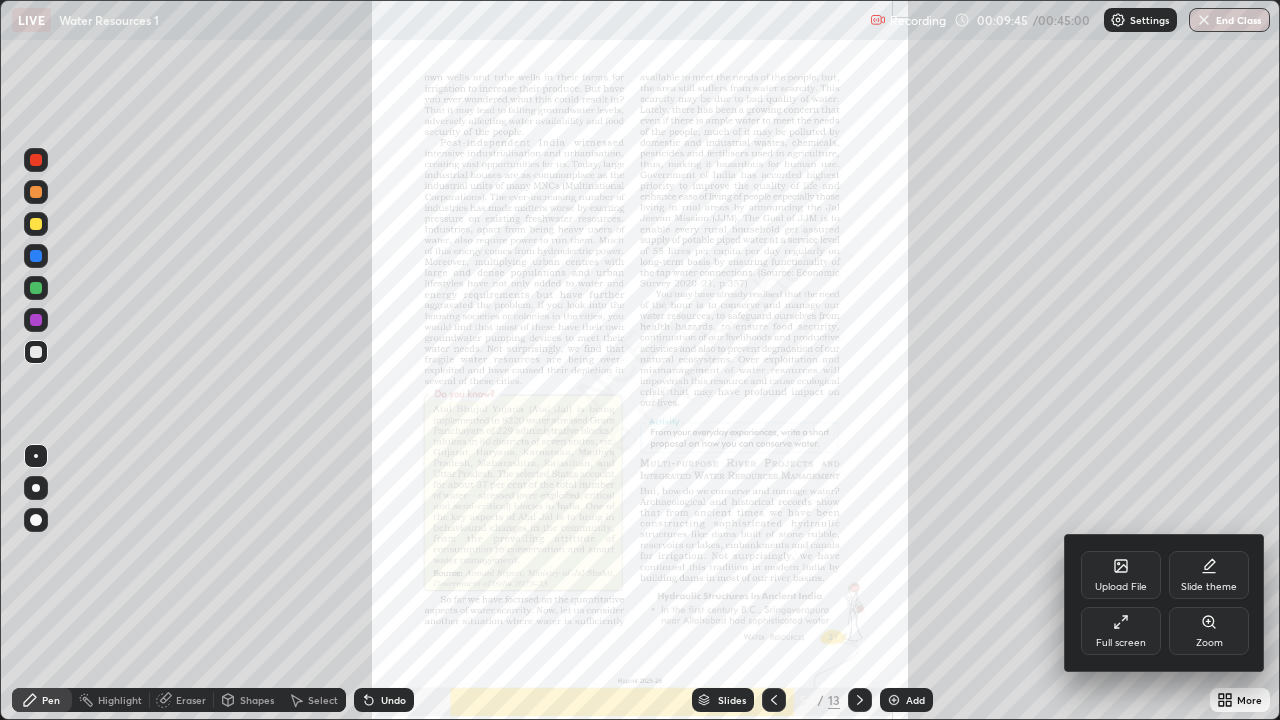 click 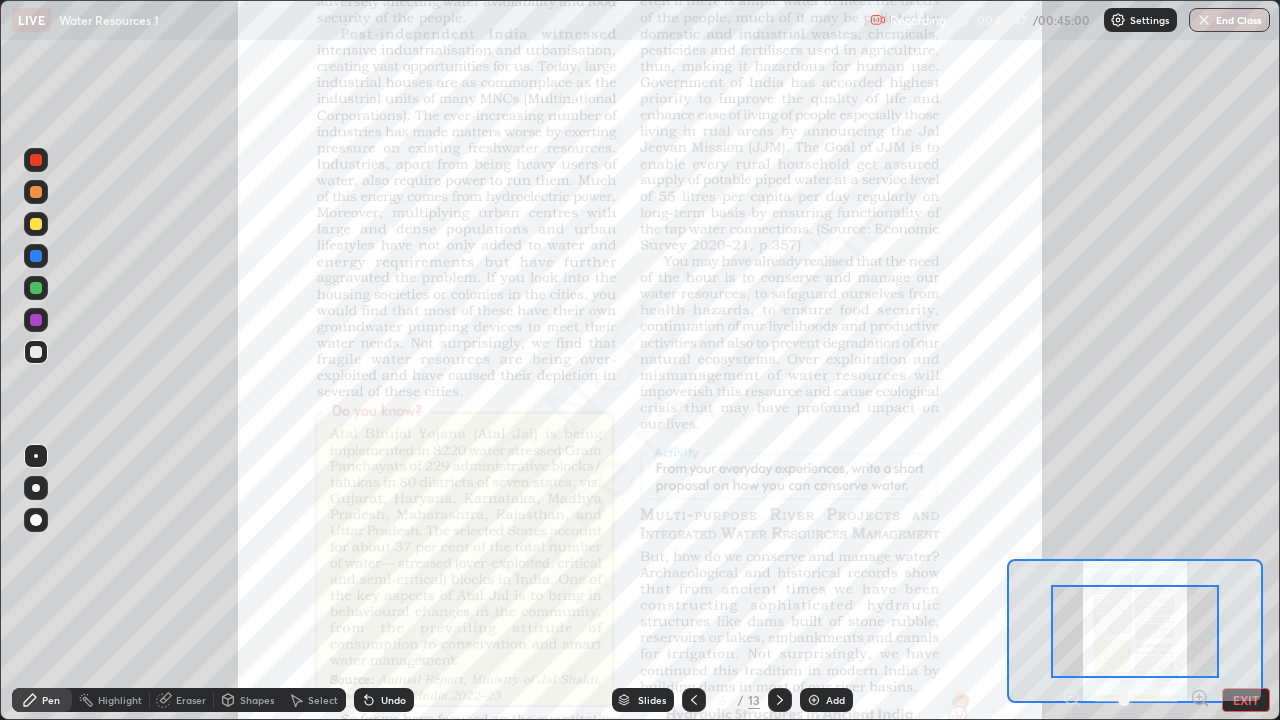 click at bounding box center (1135, 631) 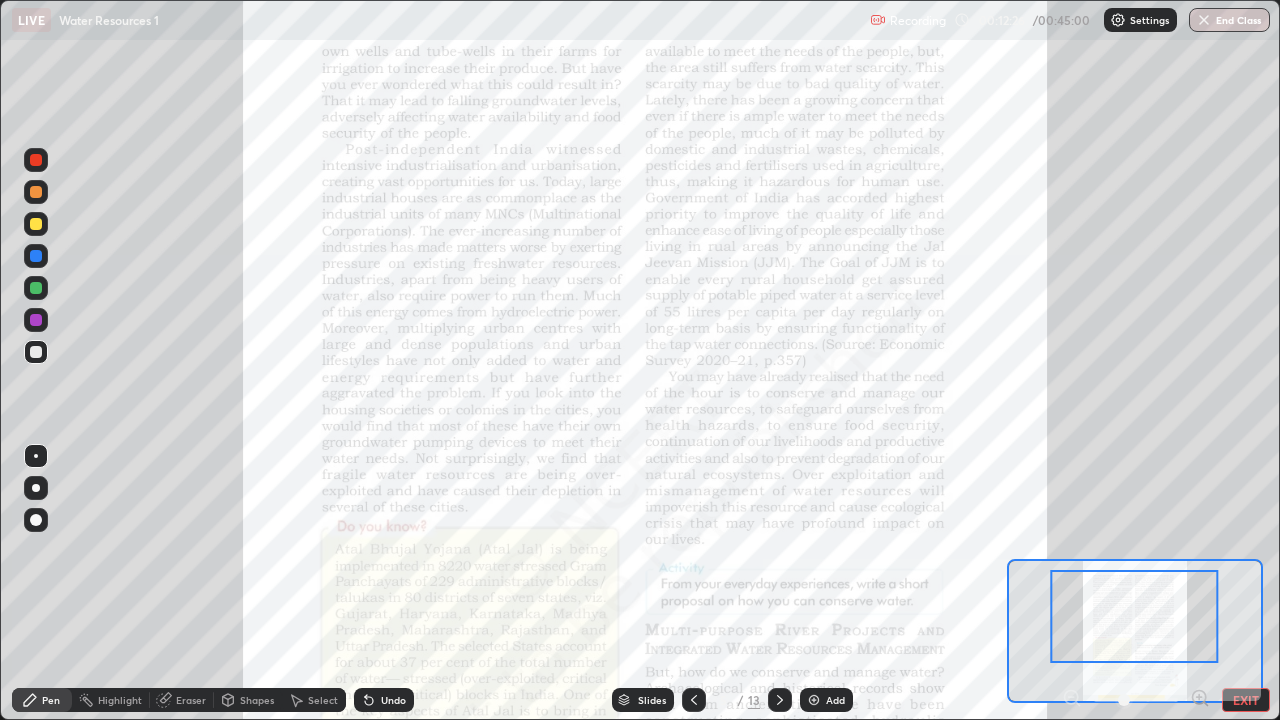 click at bounding box center [36, 320] 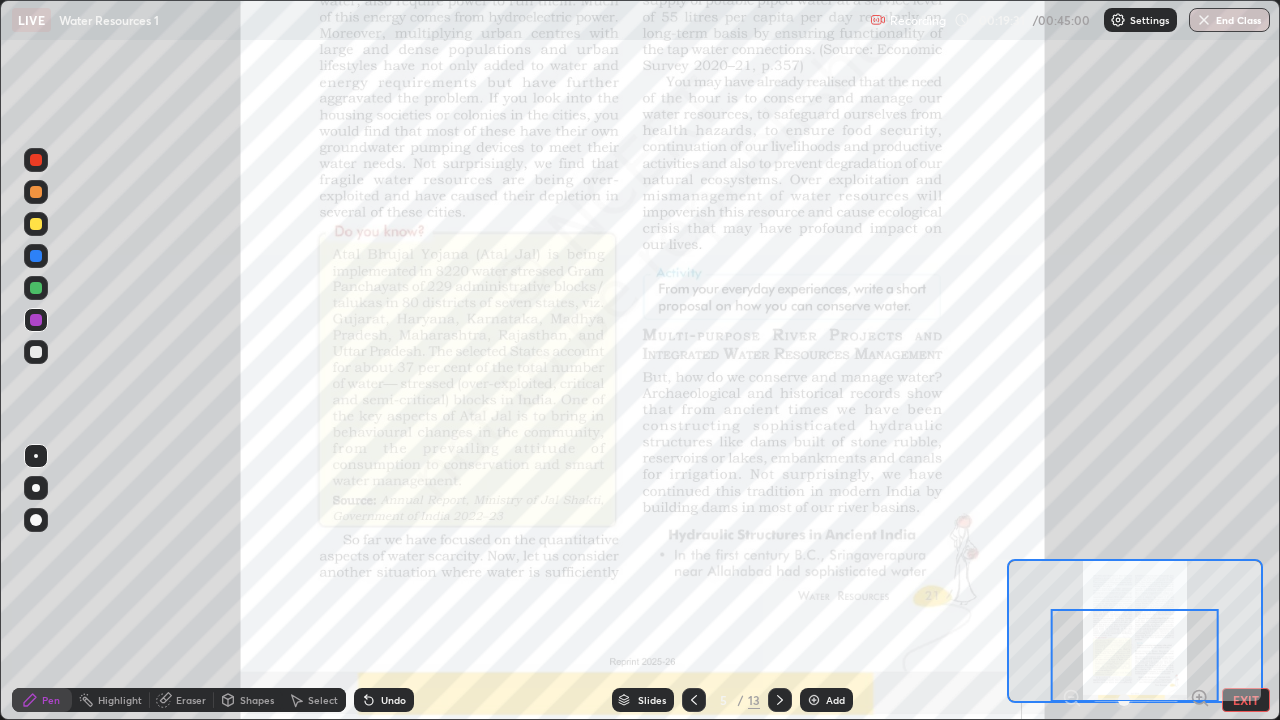 click 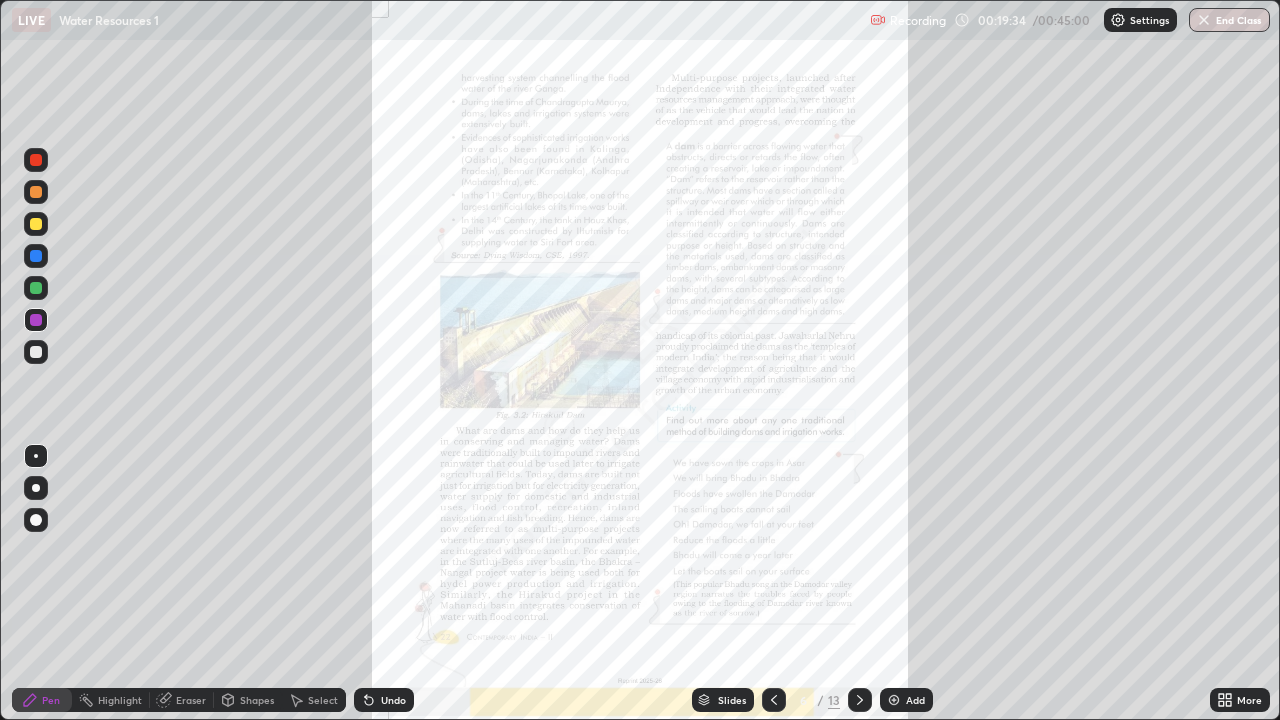 click 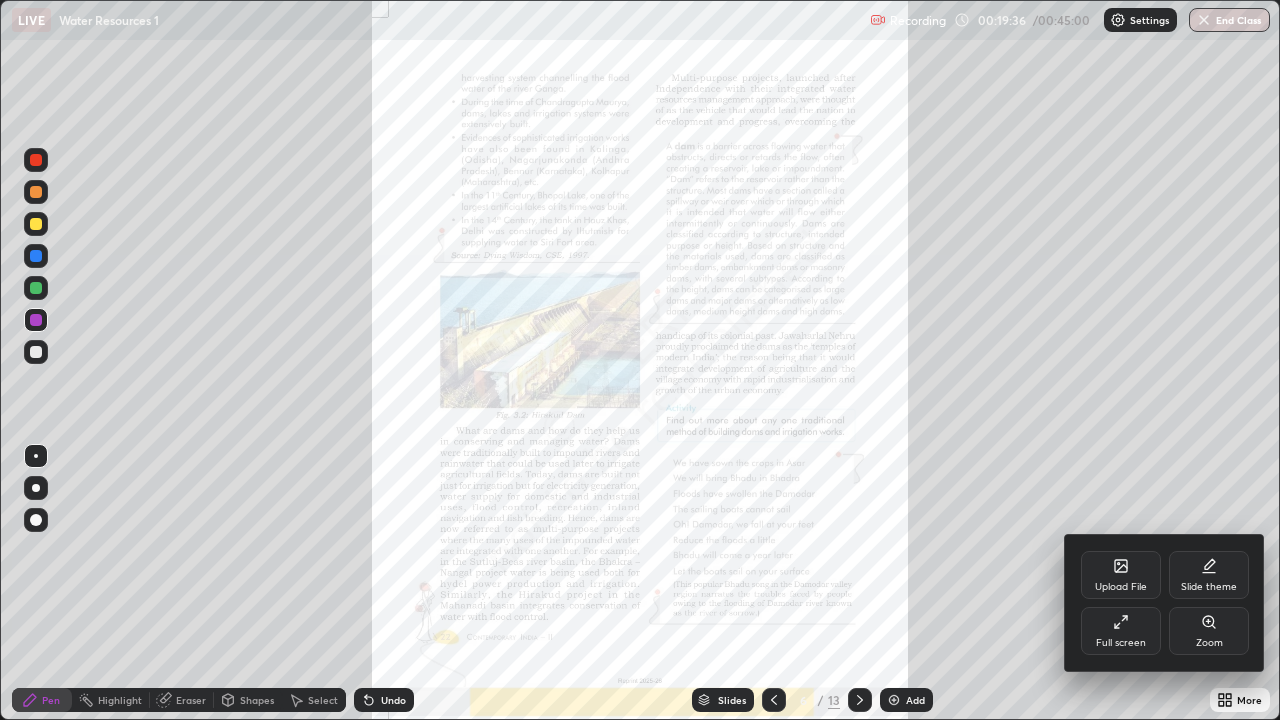 click 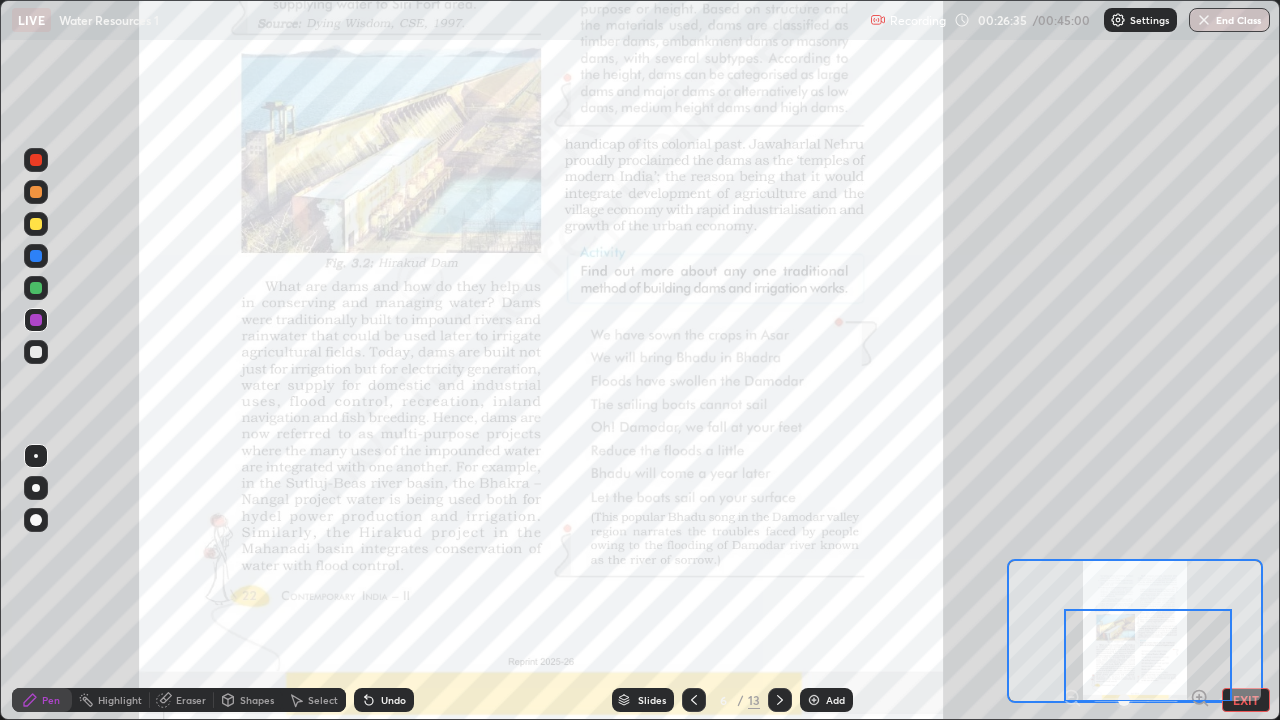 click 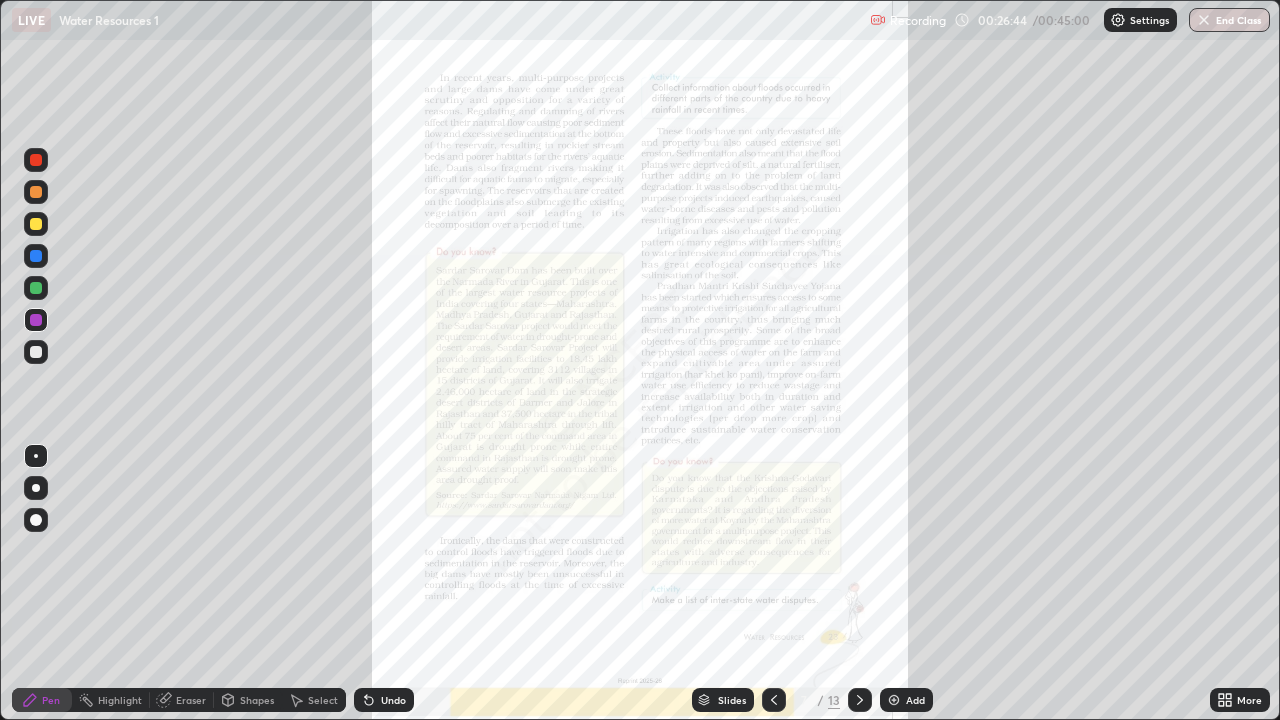 click 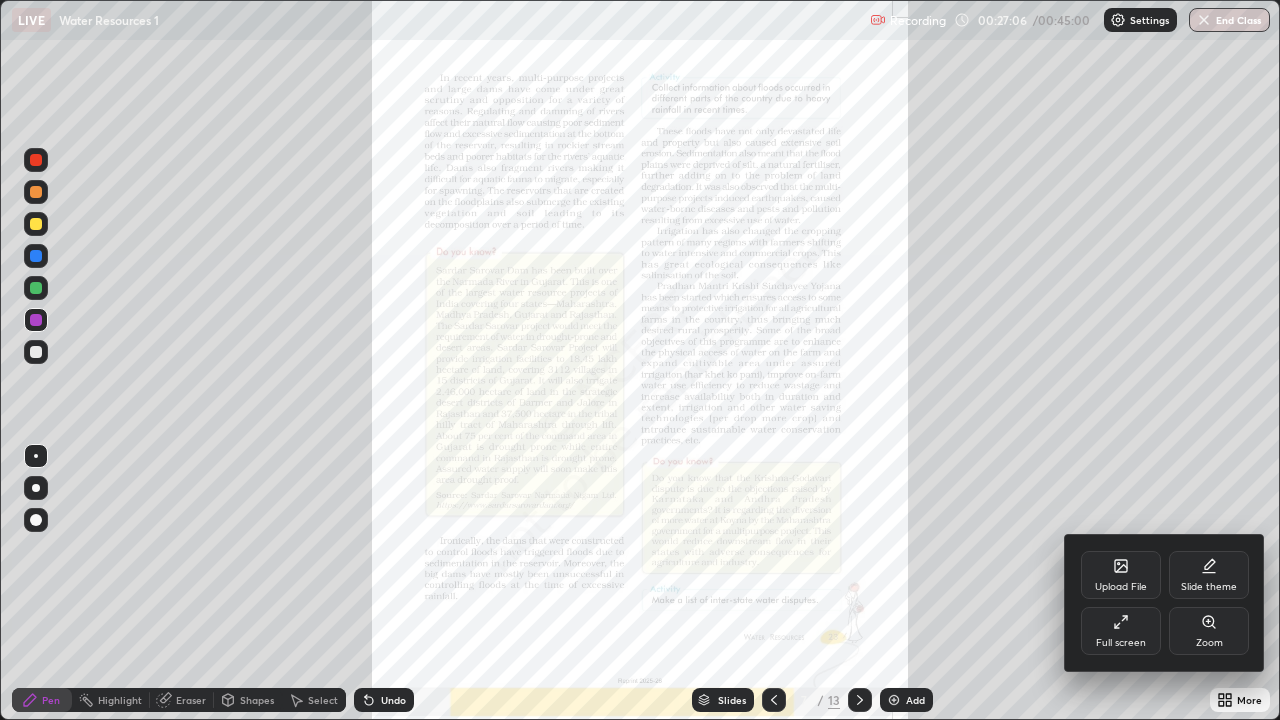 click 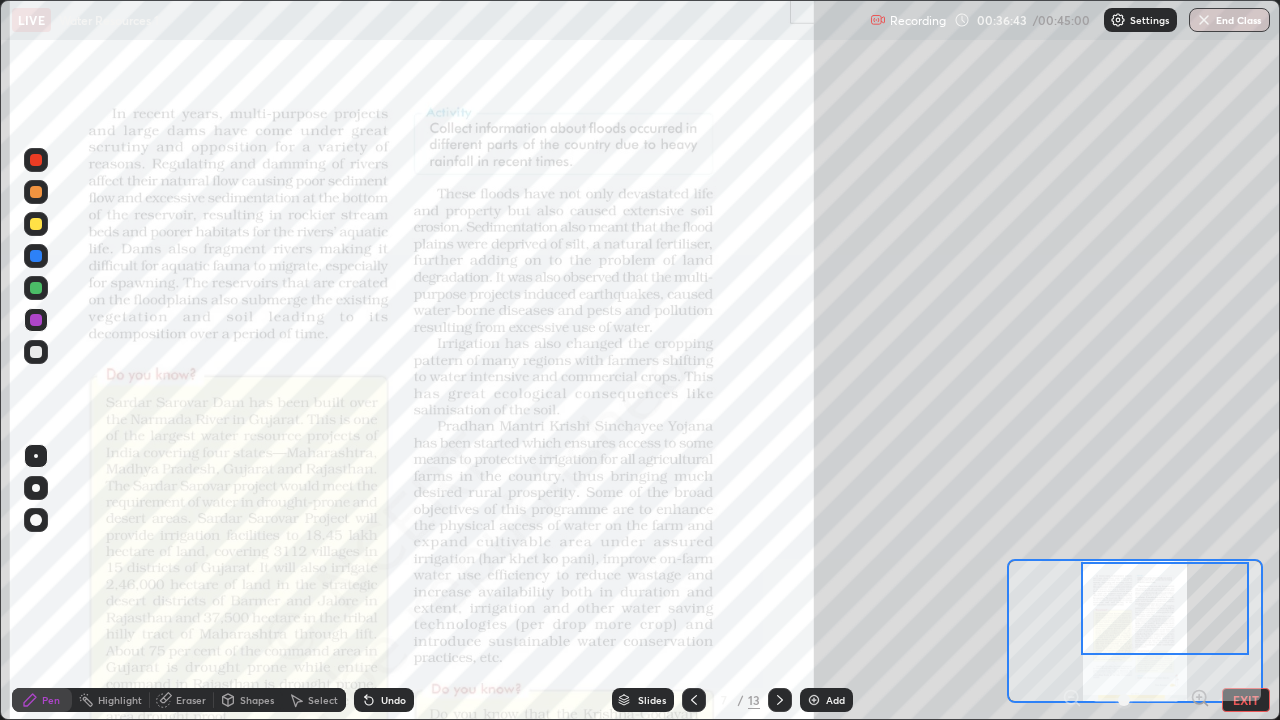 click 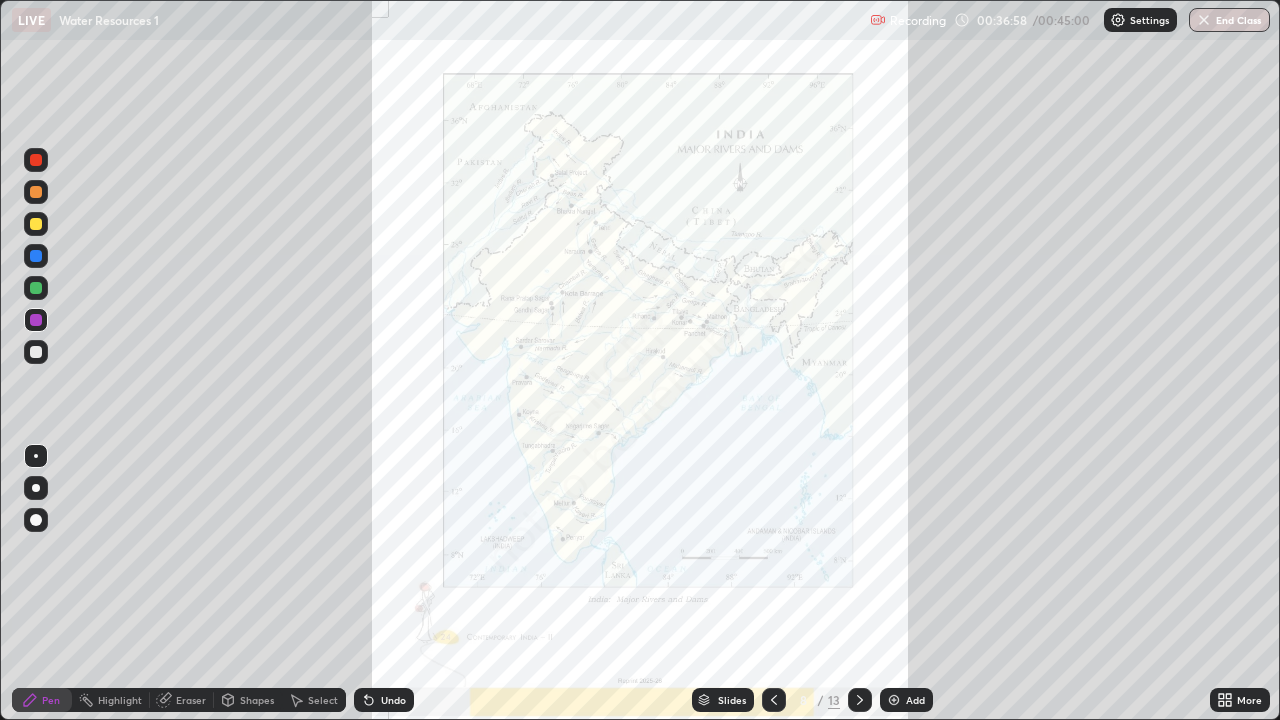 click on "More" at bounding box center (1240, 700) 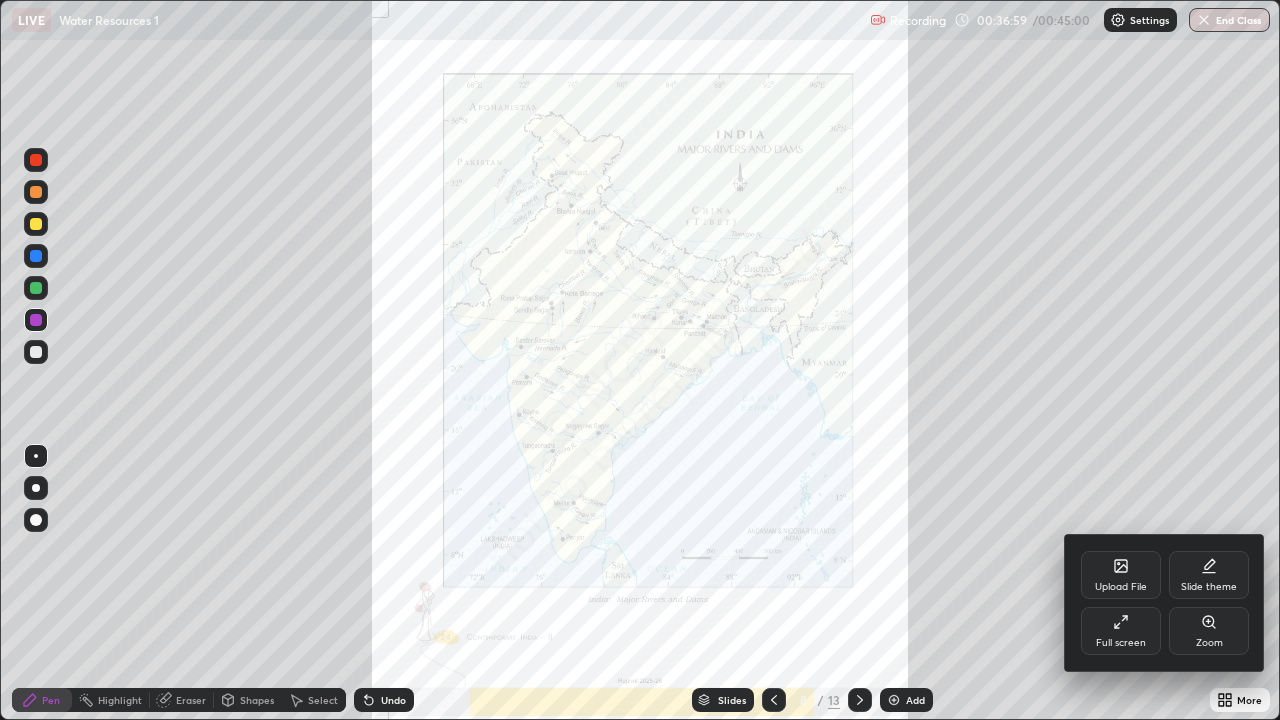 click 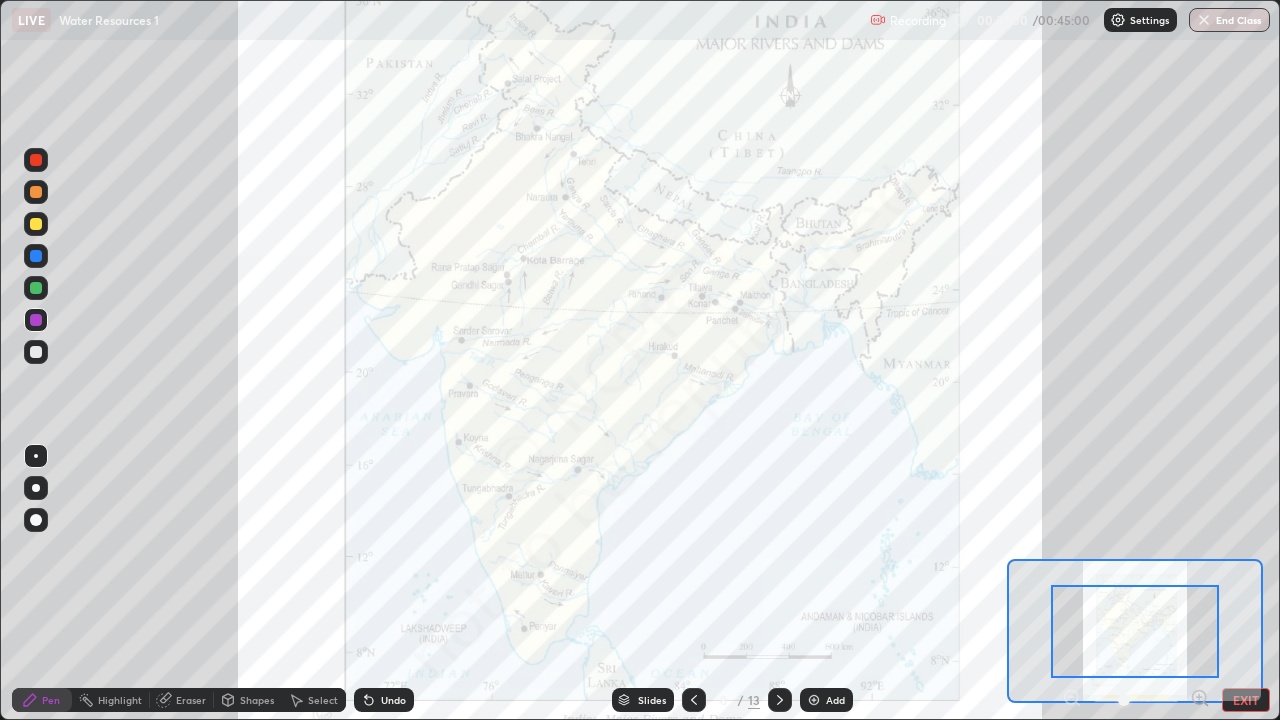 click at bounding box center (1135, 631) 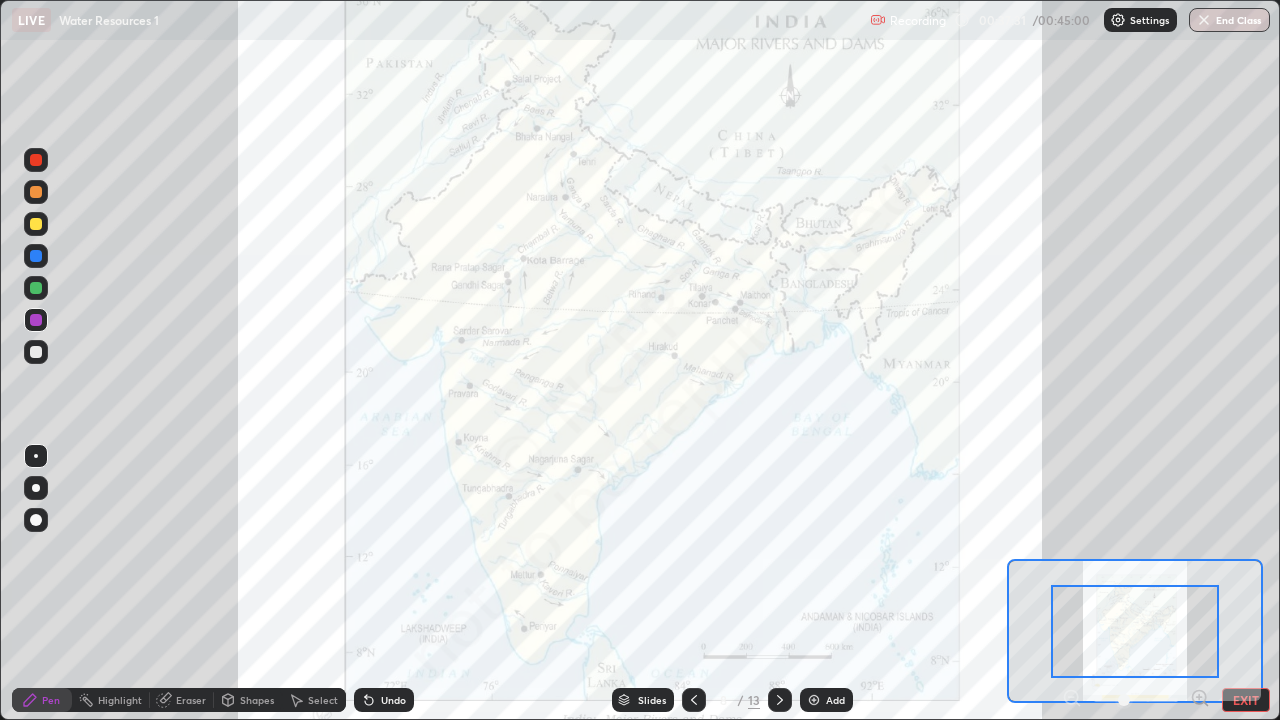 click 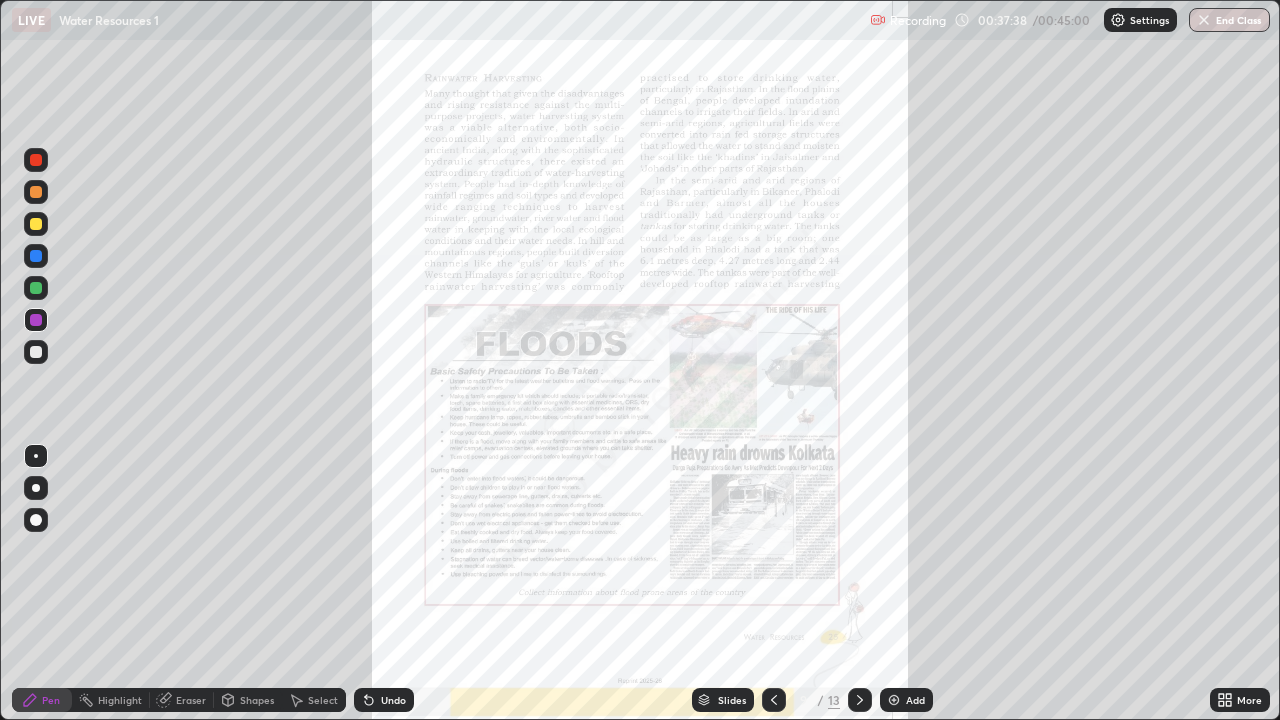 click at bounding box center (860, 700) 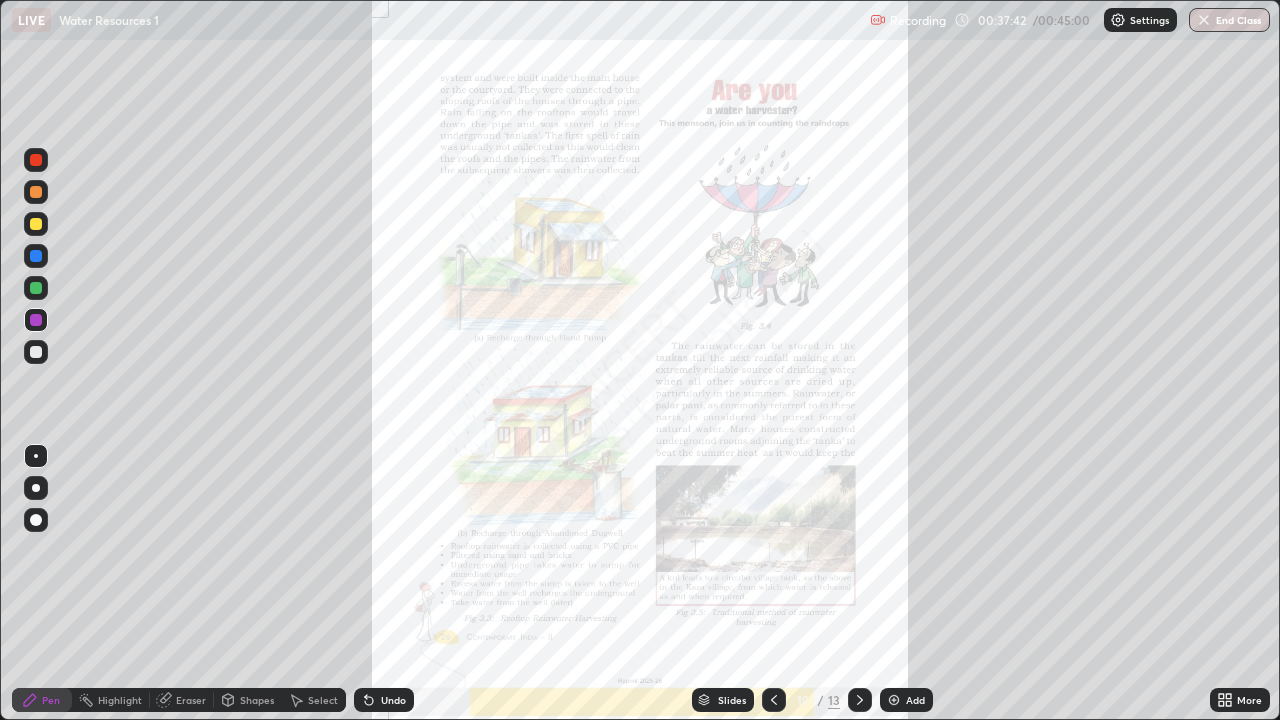 click 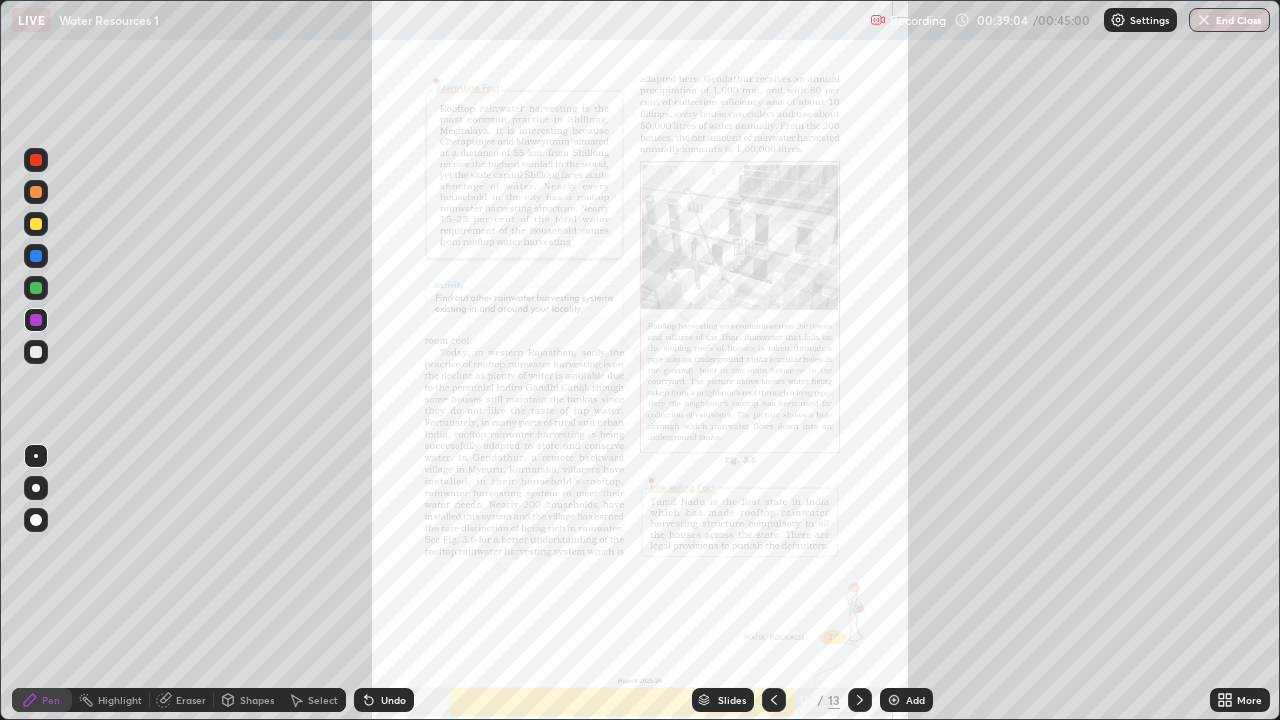 click 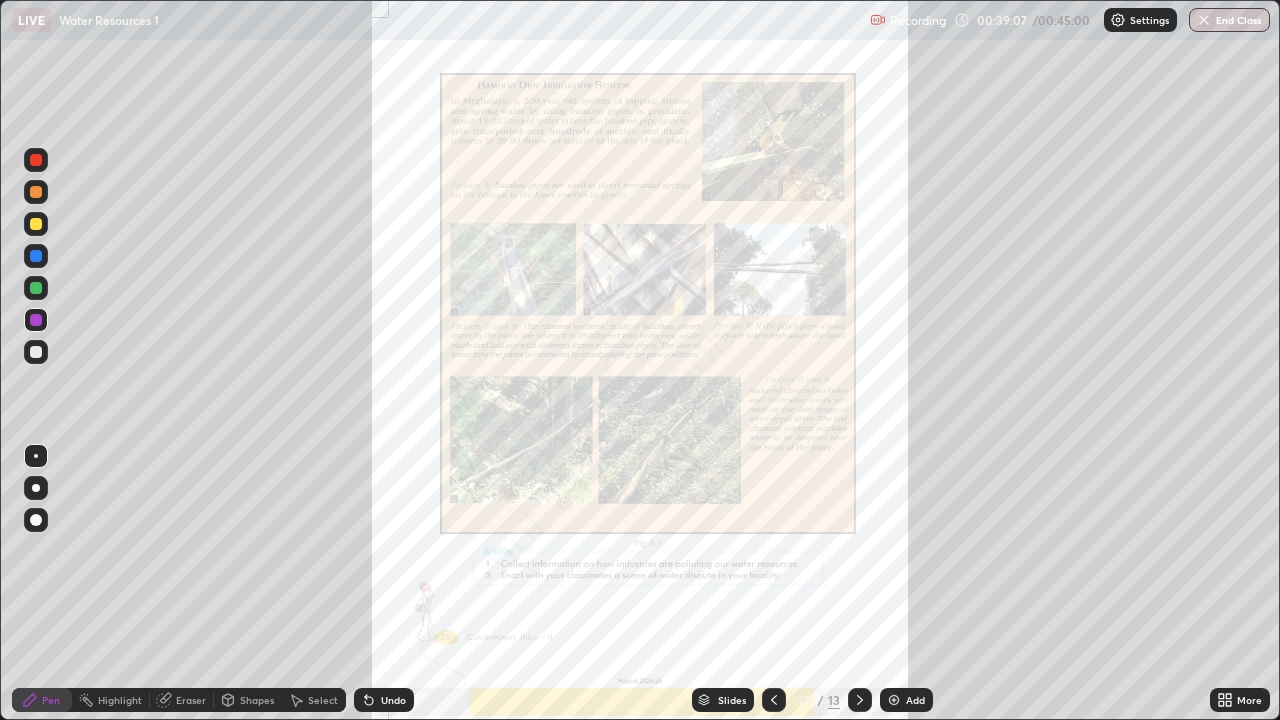 click 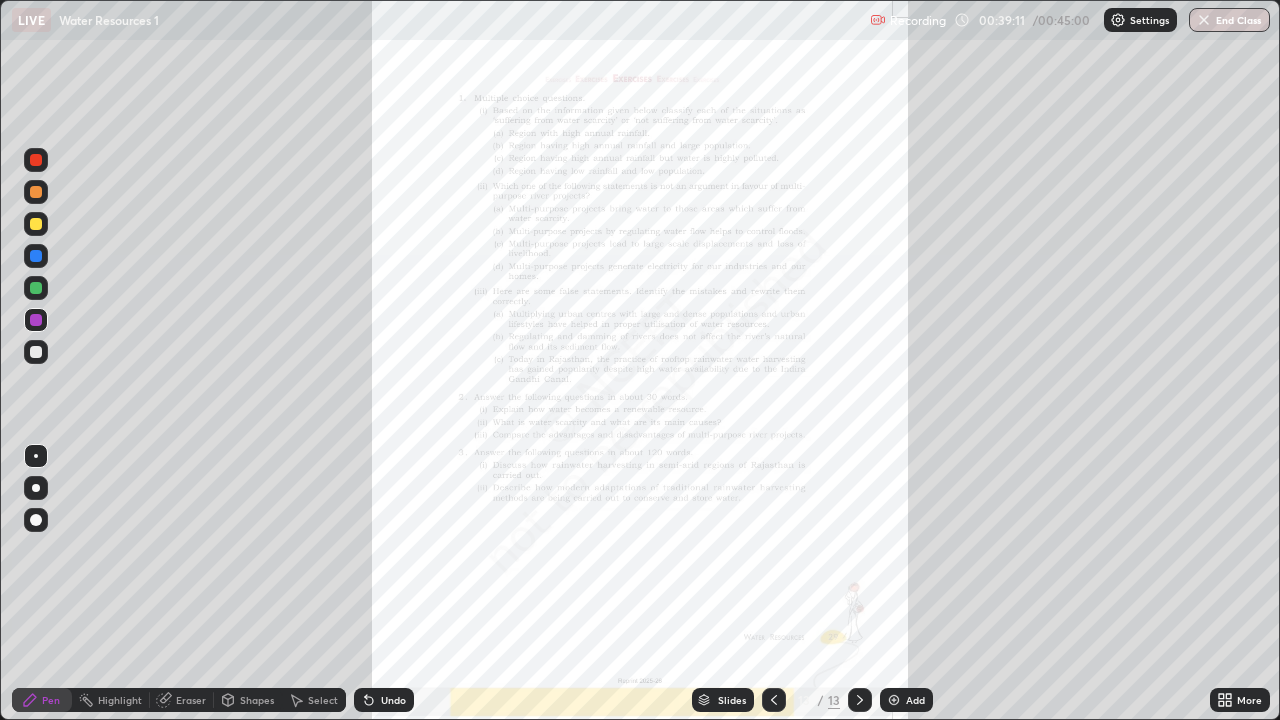 click 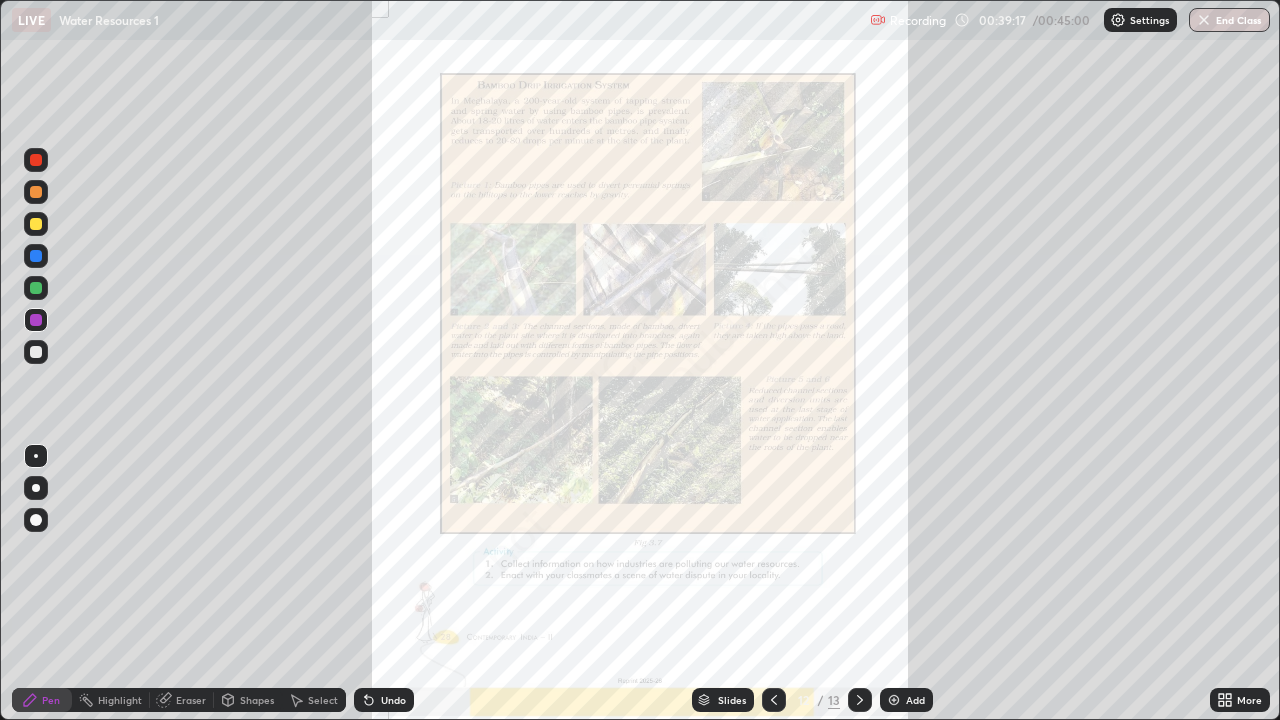 click 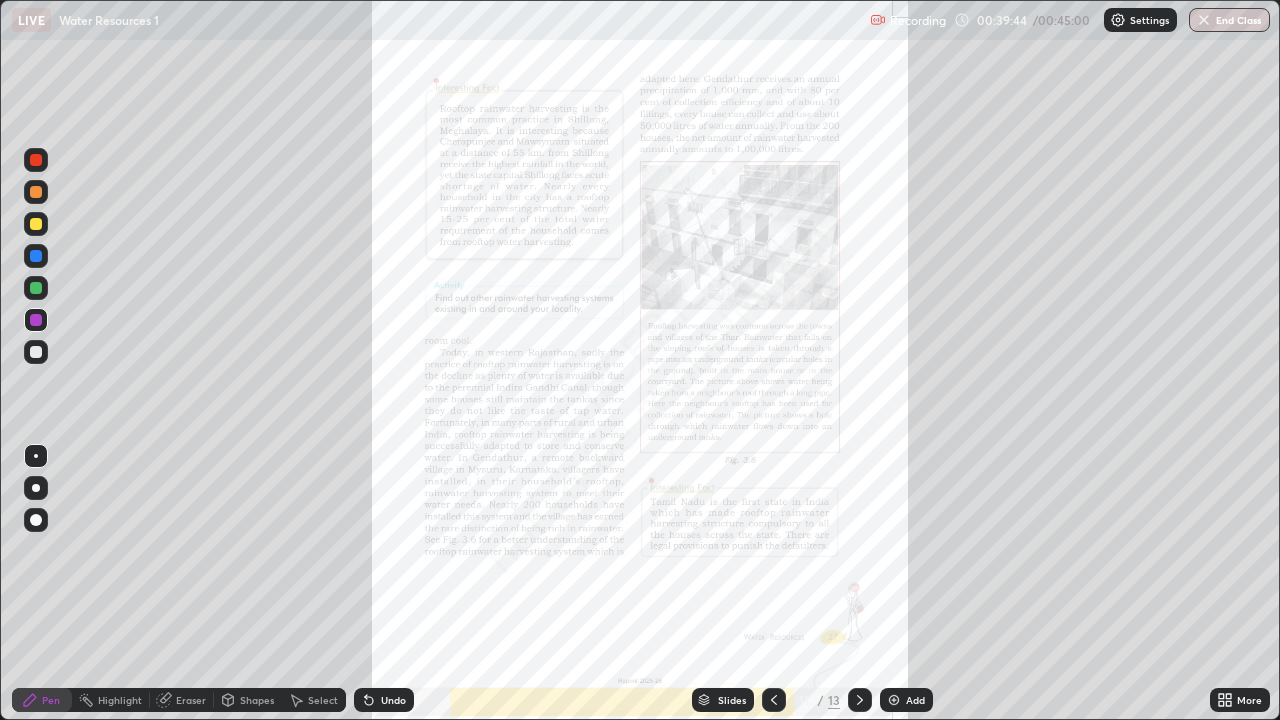 click 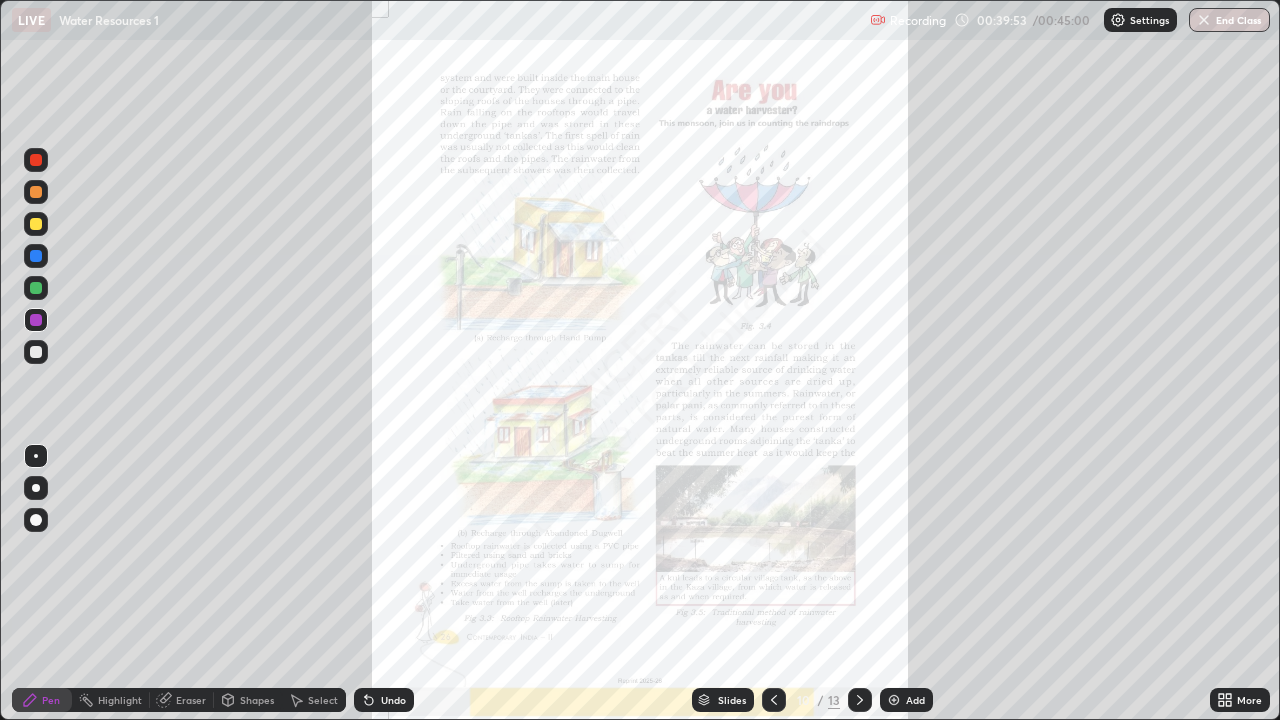 click 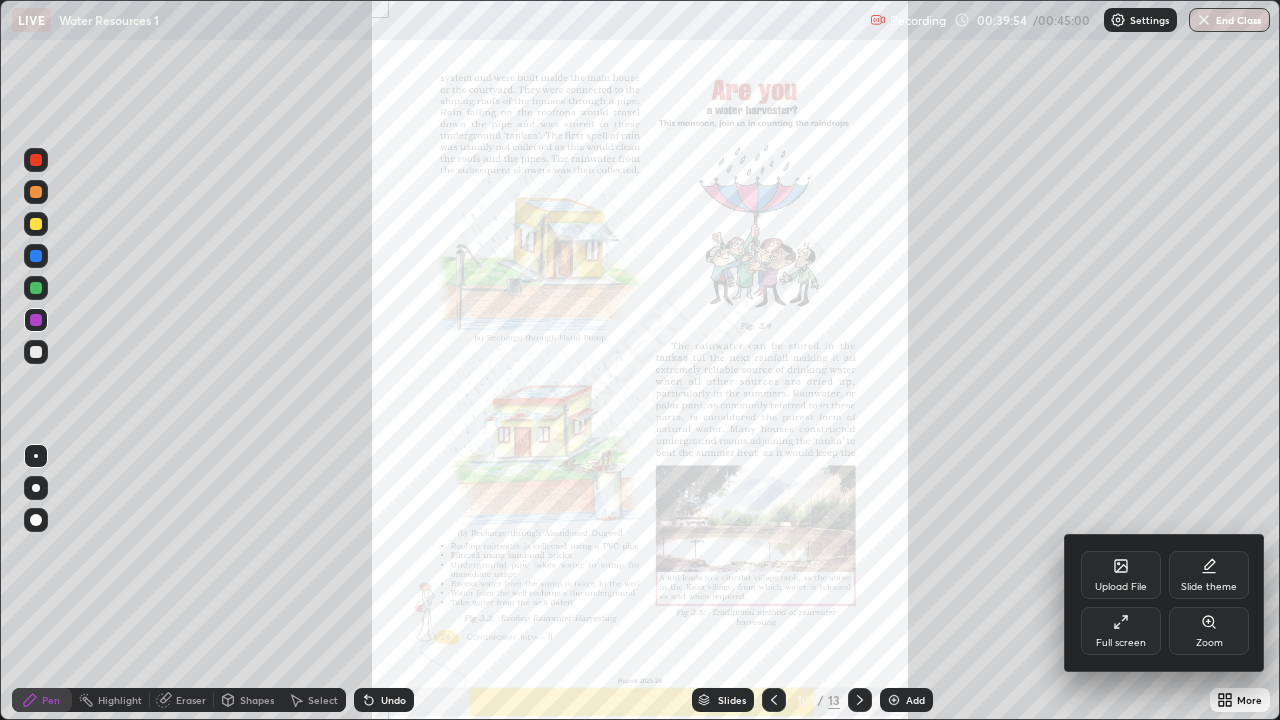 click on "Zoom" at bounding box center [1209, 631] 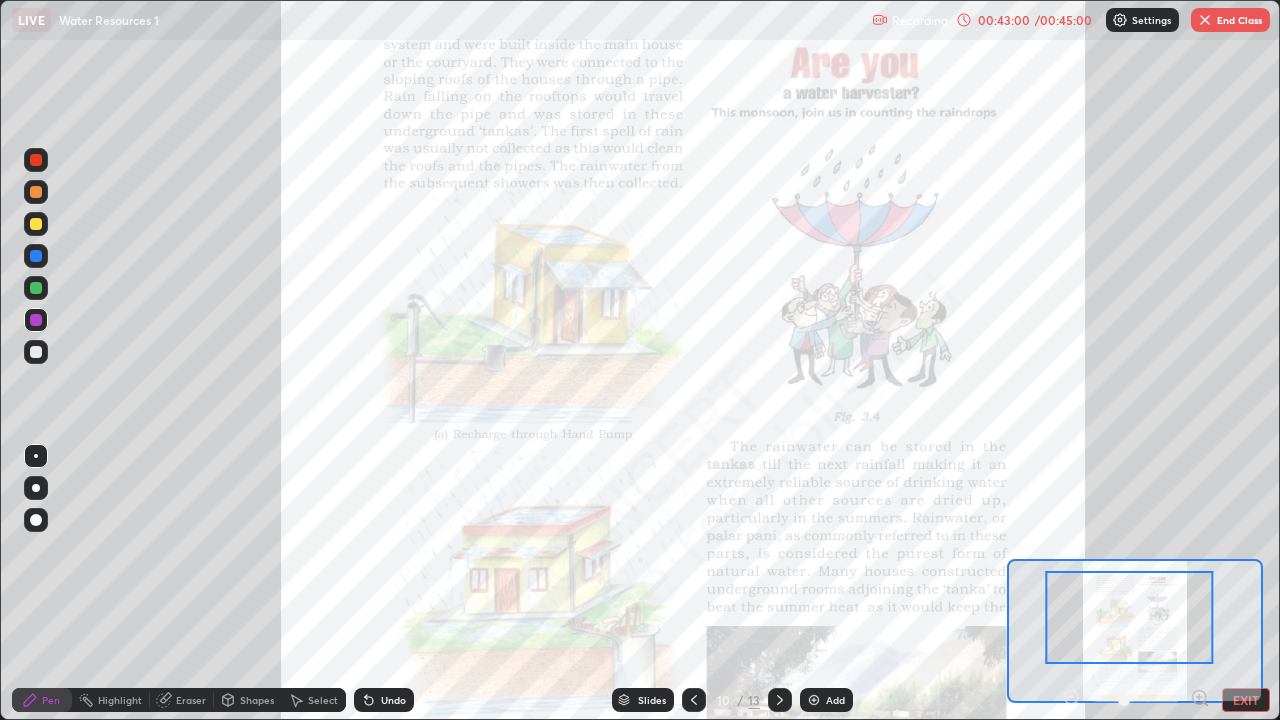 click 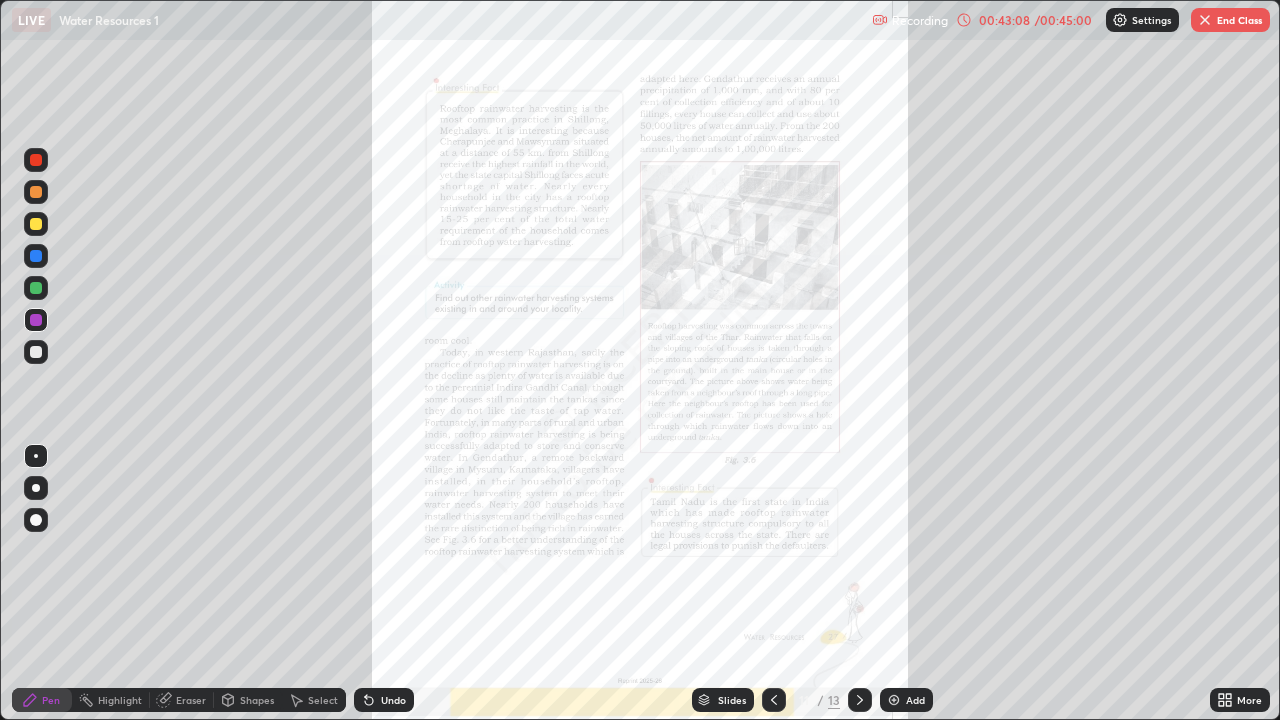 click 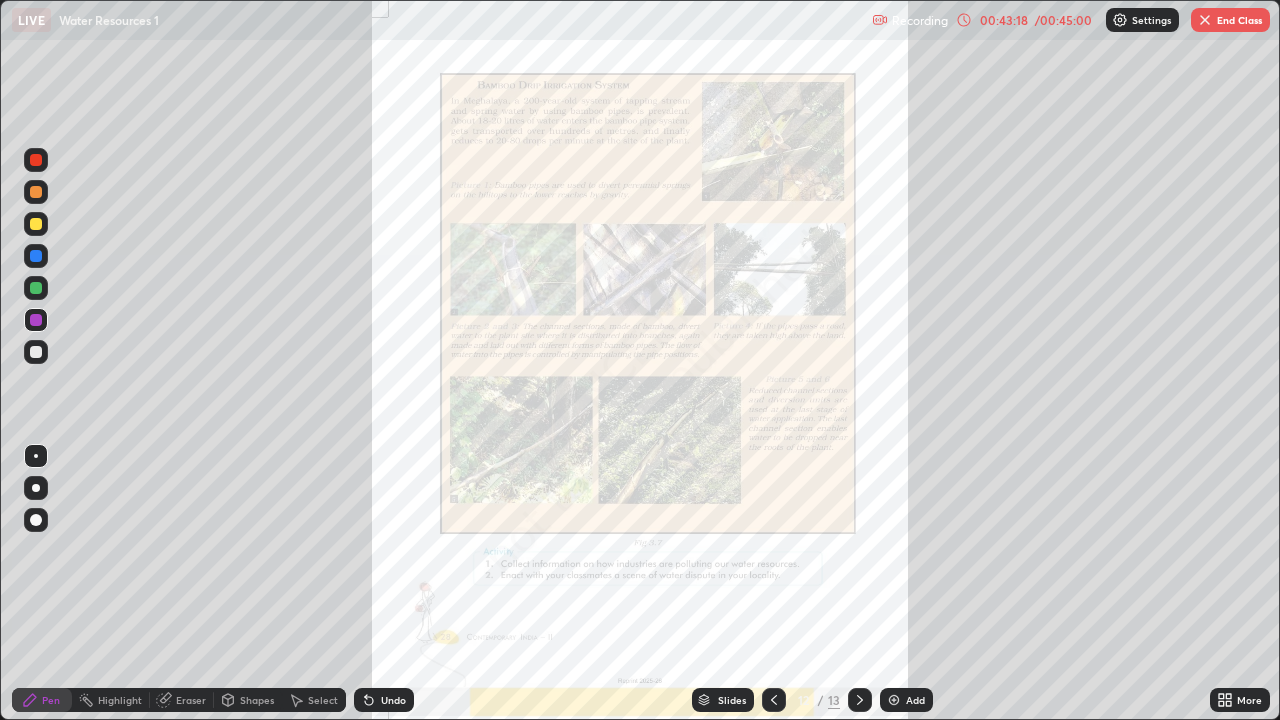 click 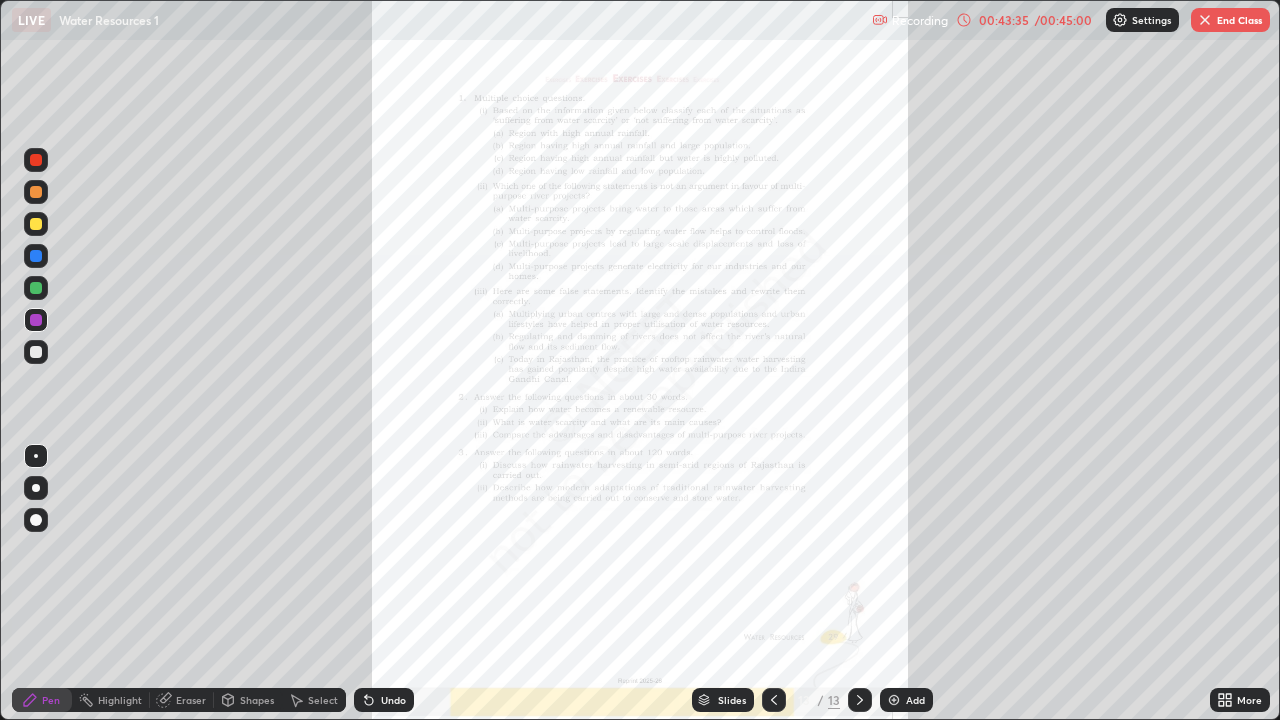 click on "End Class" at bounding box center (1230, 20) 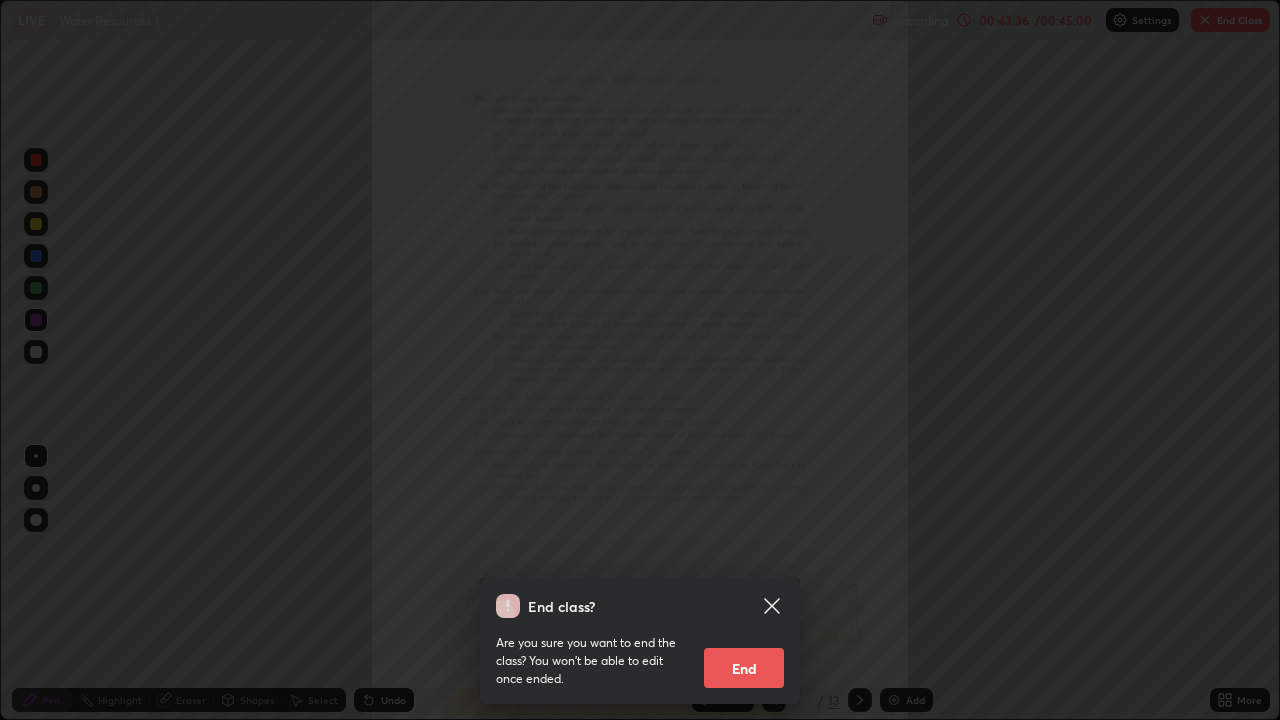 click on "End" at bounding box center [744, 668] 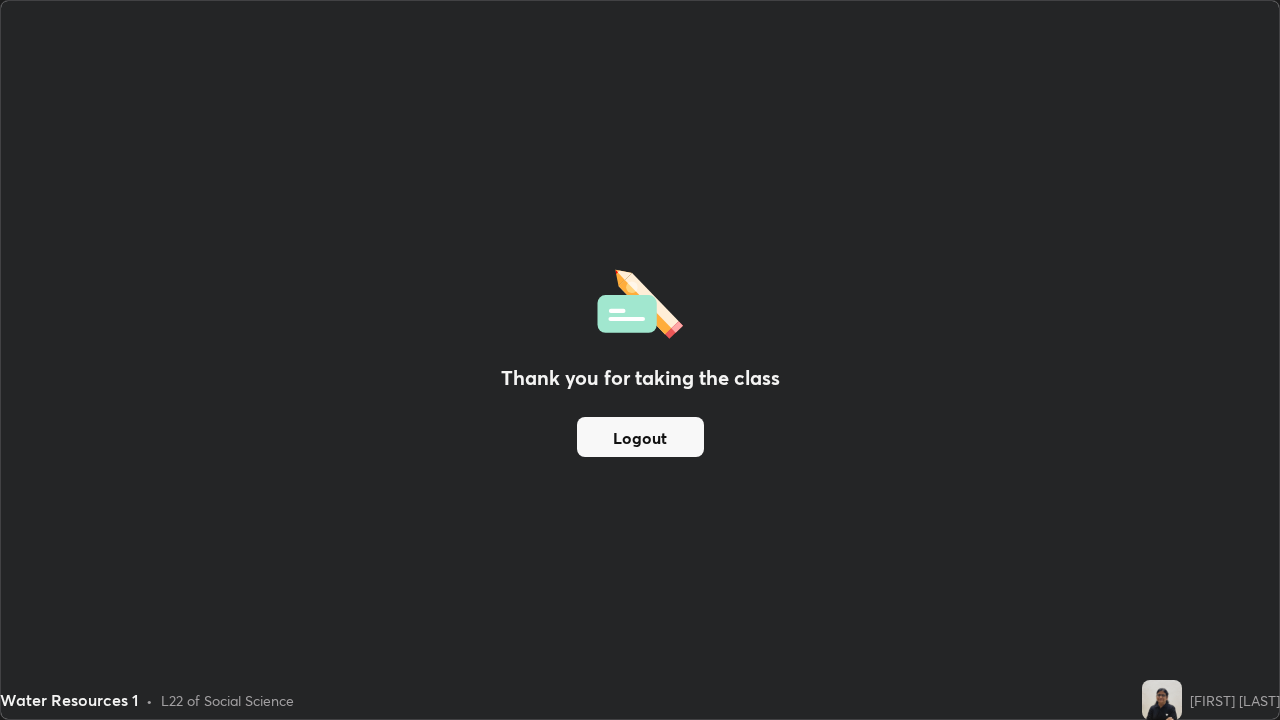 click at bounding box center [1162, 700] 